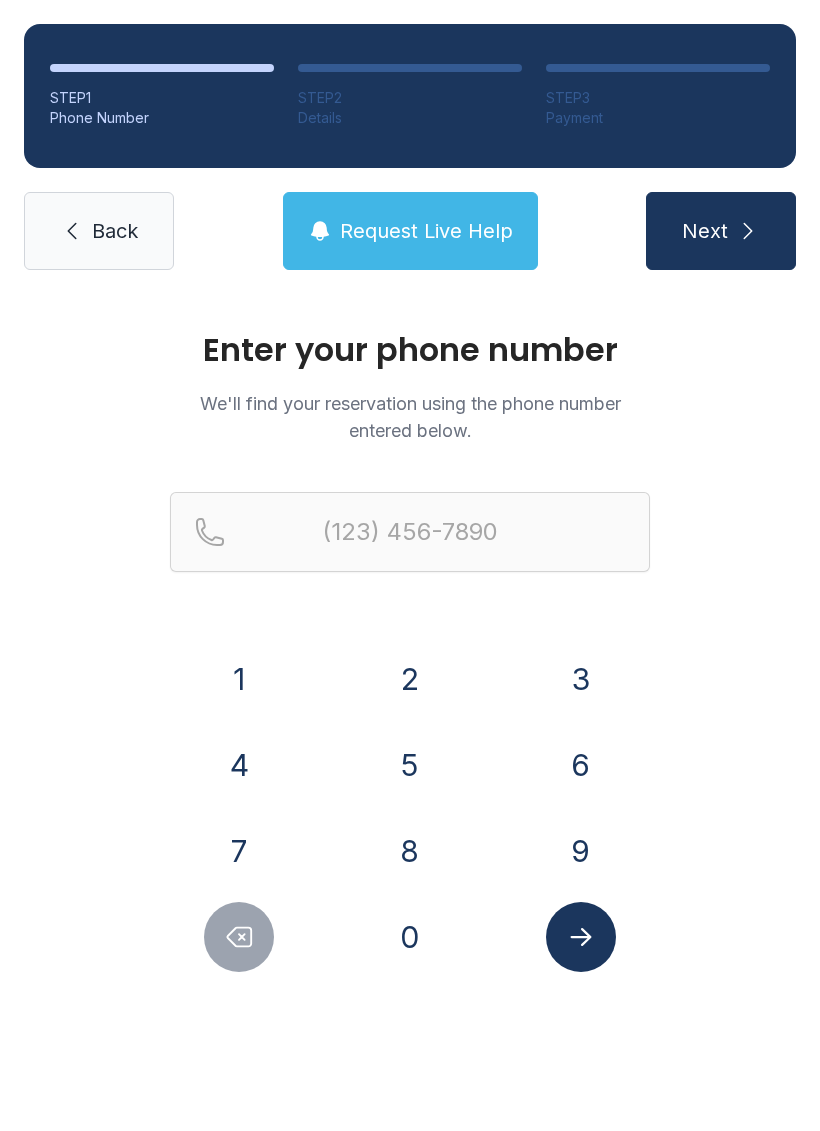 scroll, scrollTop: 0, scrollLeft: 0, axis: both 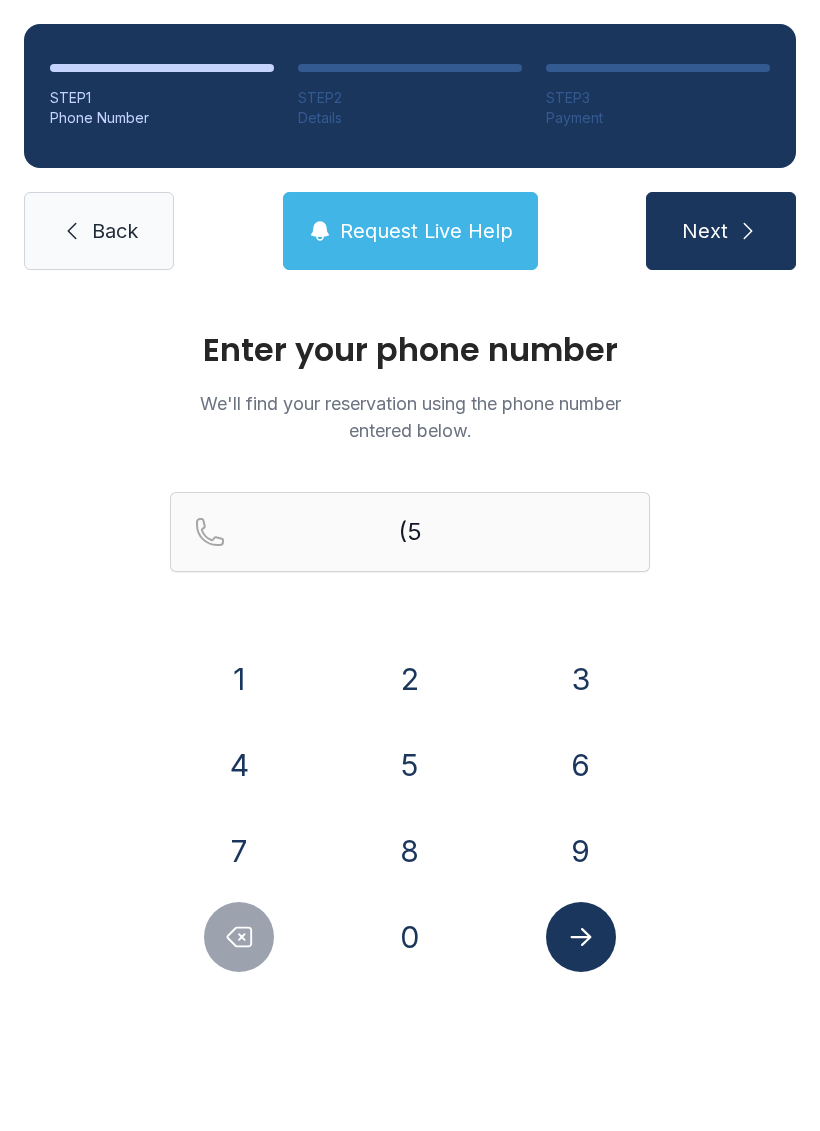 click on "1" at bounding box center [239, 679] 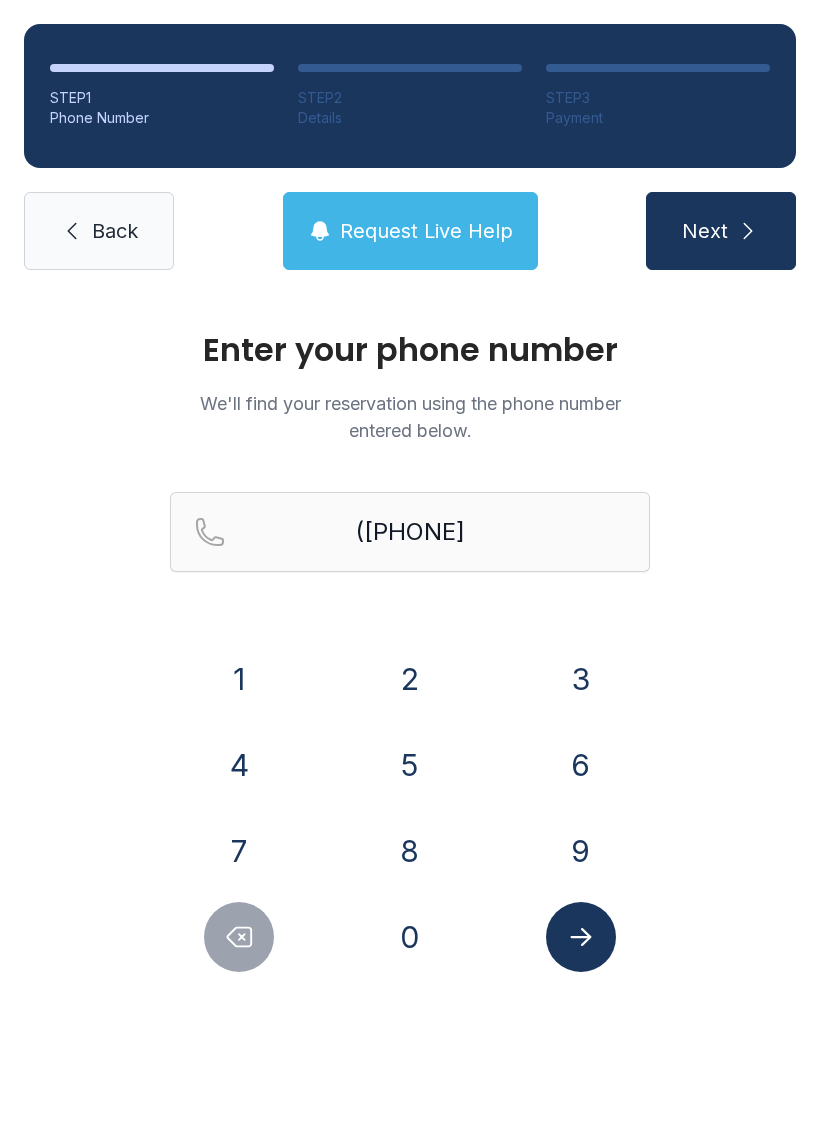 click on "7" at bounding box center (239, 851) 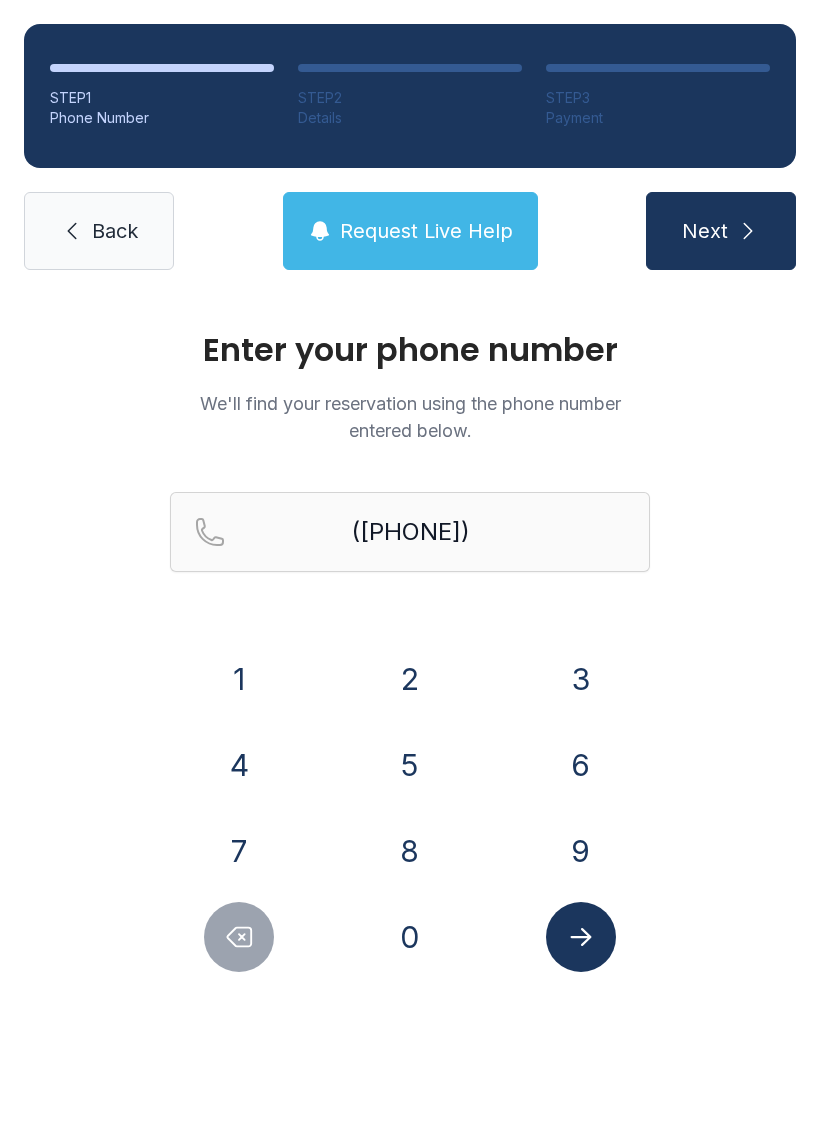 click on "9" at bounding box center (581, 851) 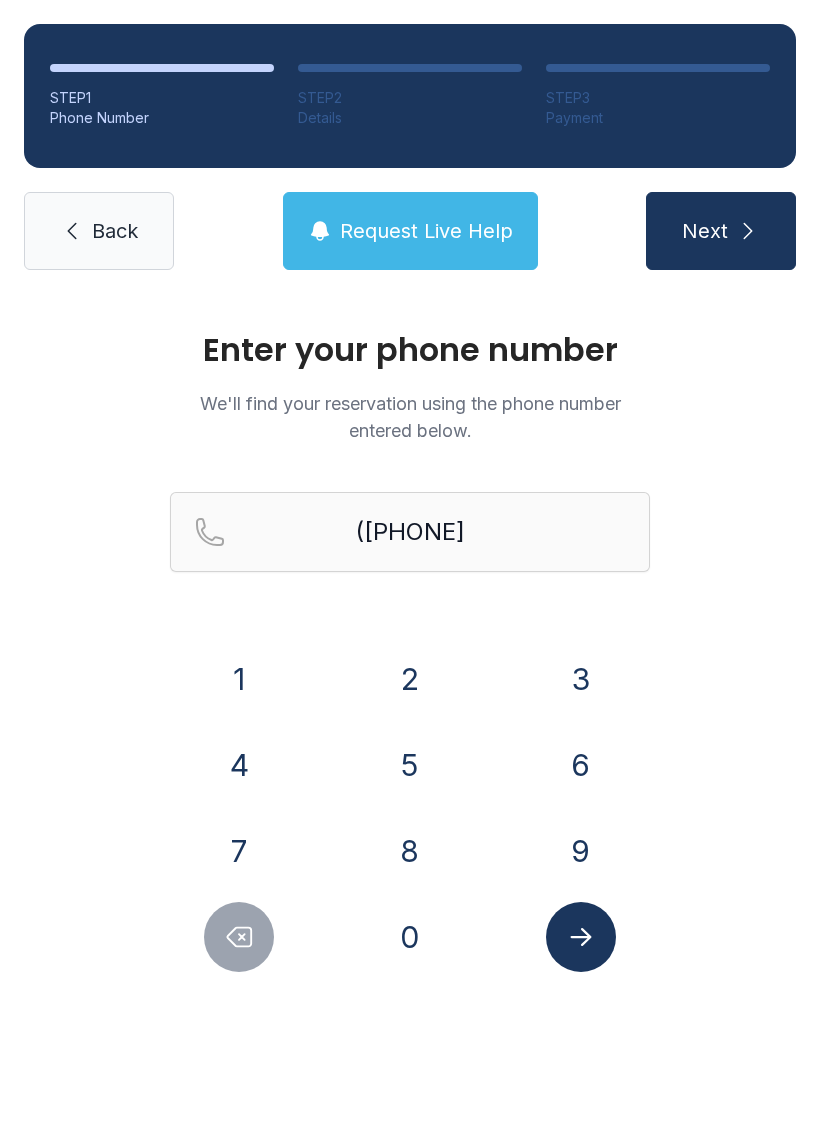 click on "5" at bounding box center (410, 765) 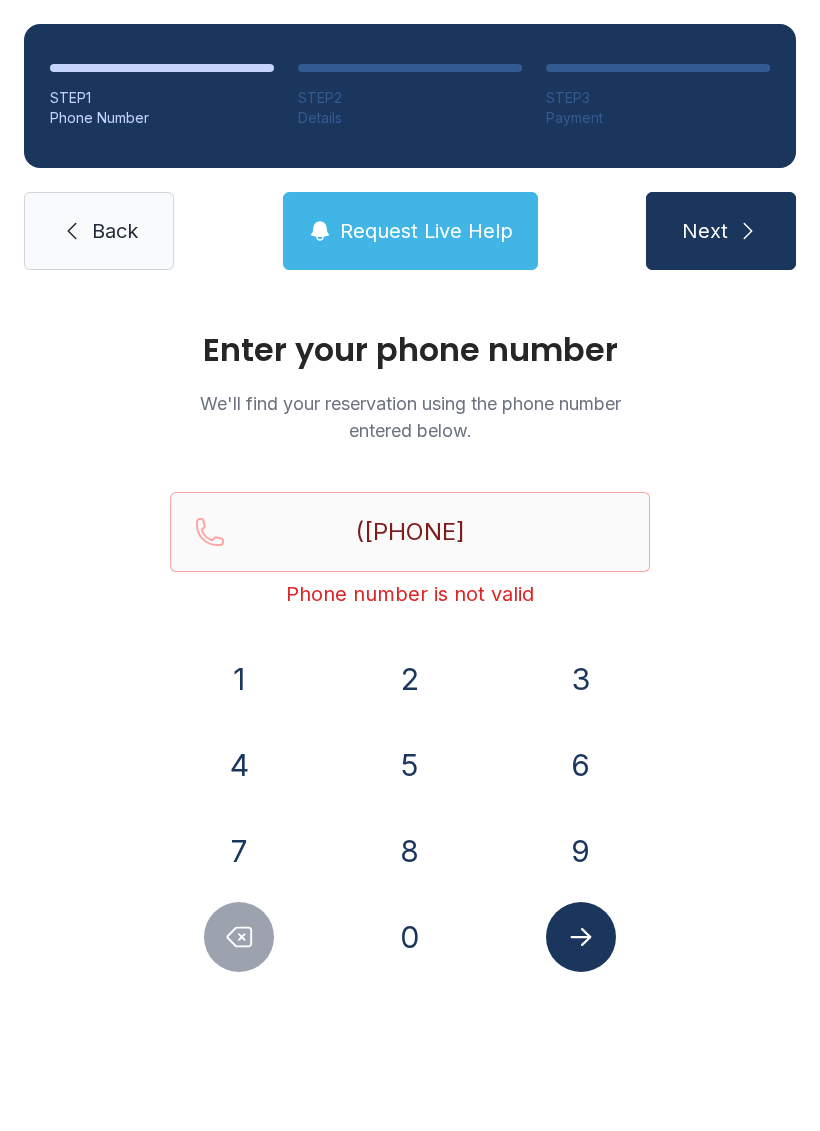 click on "Enter your phone number We'll find your reservation using the phone number entered below. ([PHONE]) Phone number is not valid 1 2 3 4 5 6 7 8 9 0" at bounding box center [410, 673] 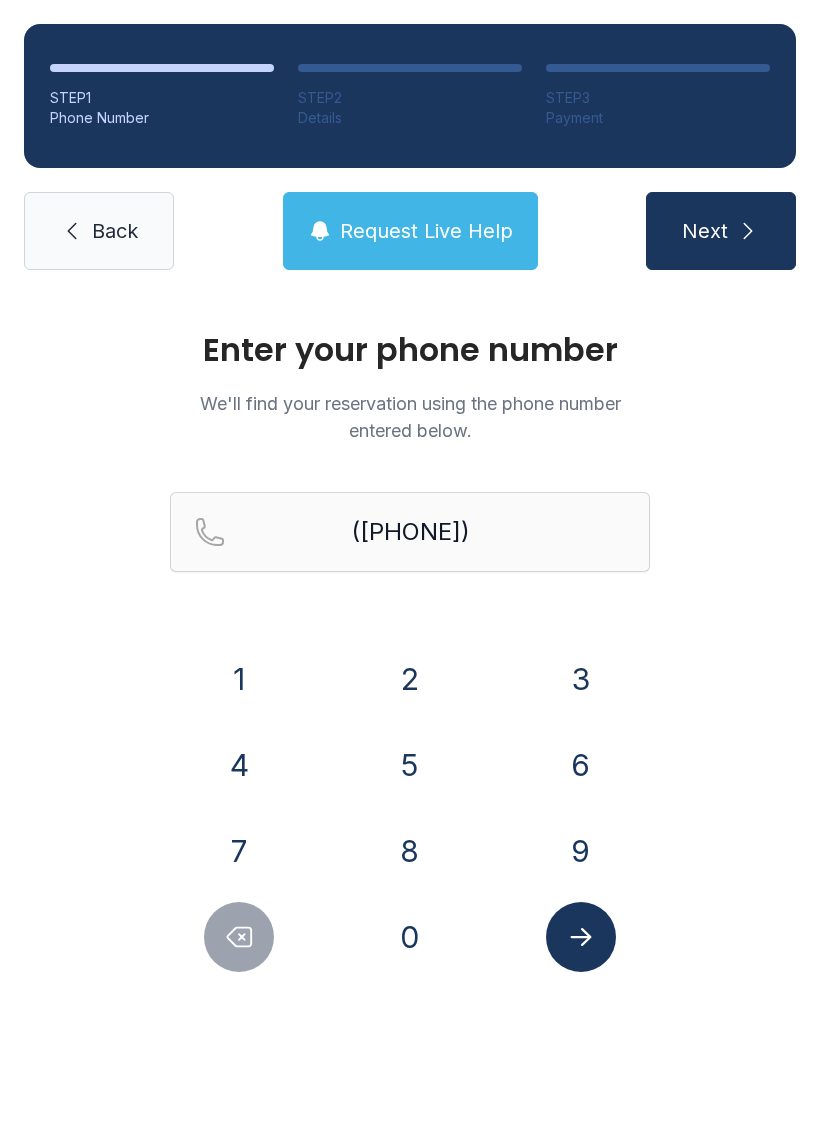click at bounding box center (581, 937) 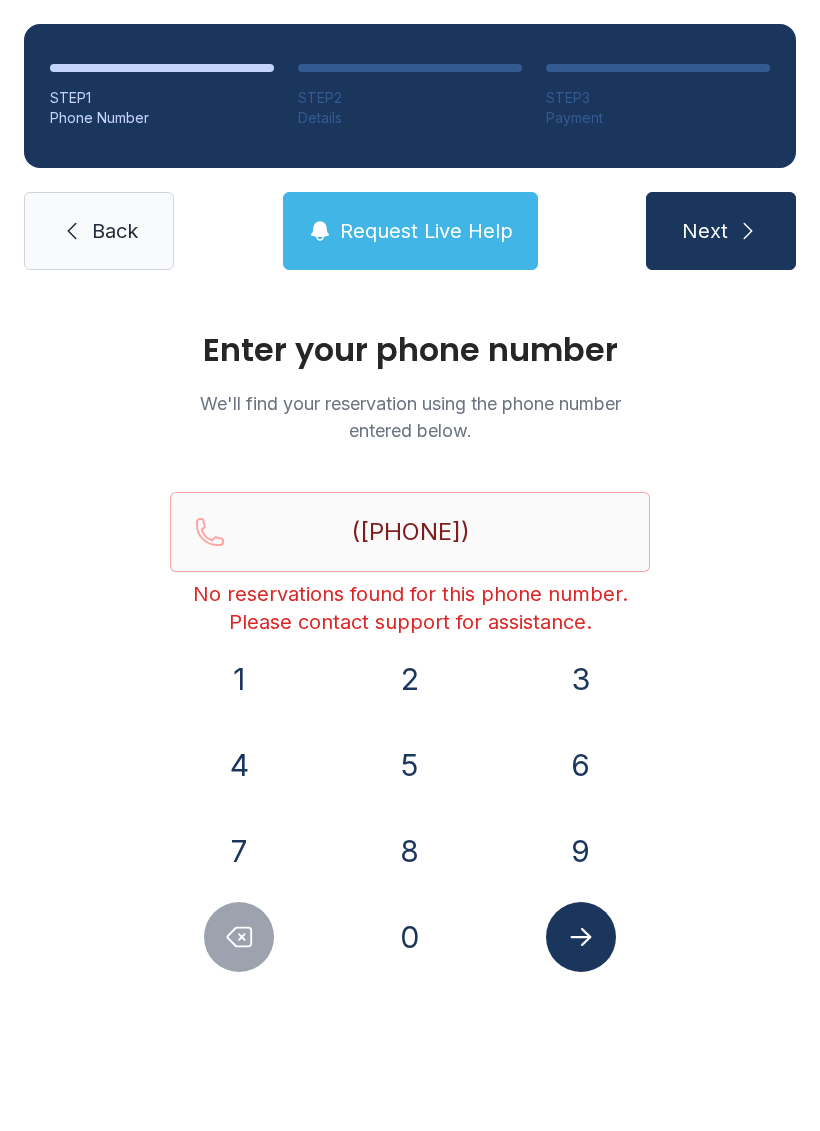 click on "Back" at bounding box center [115, 231] 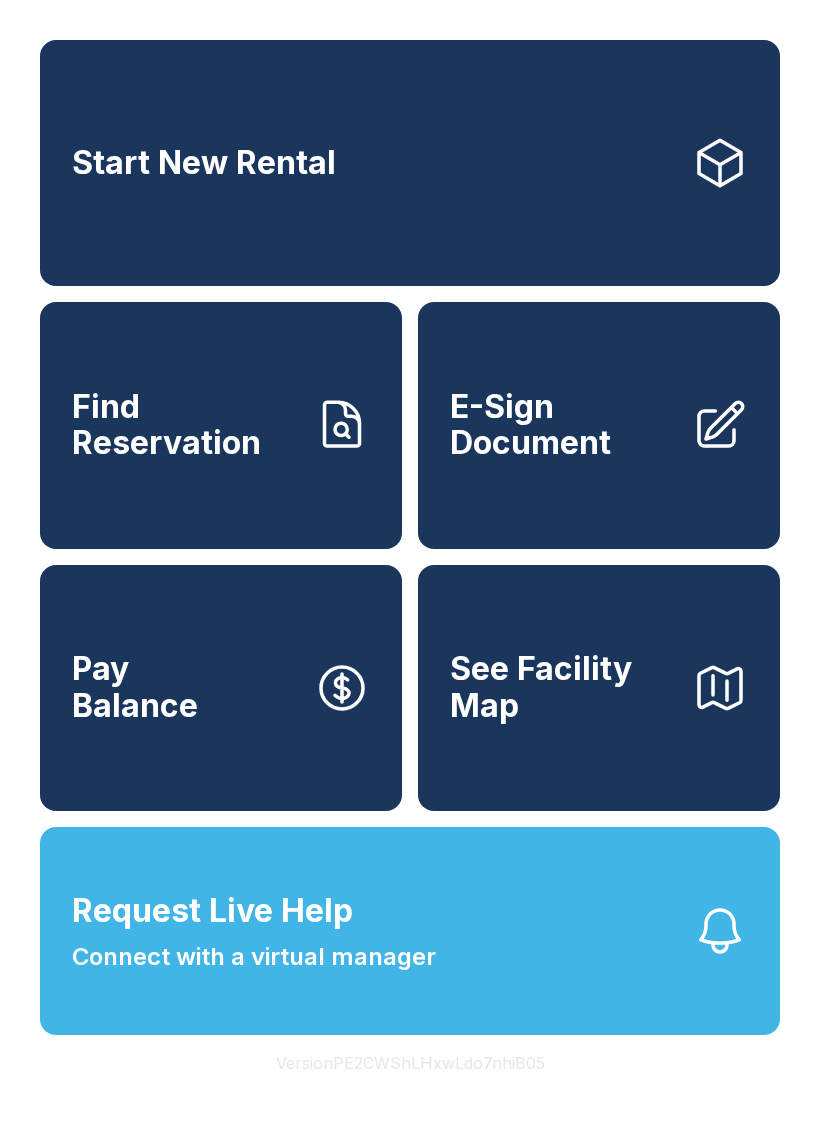 click on "Start New Rental" at bounding box center [410, 163] 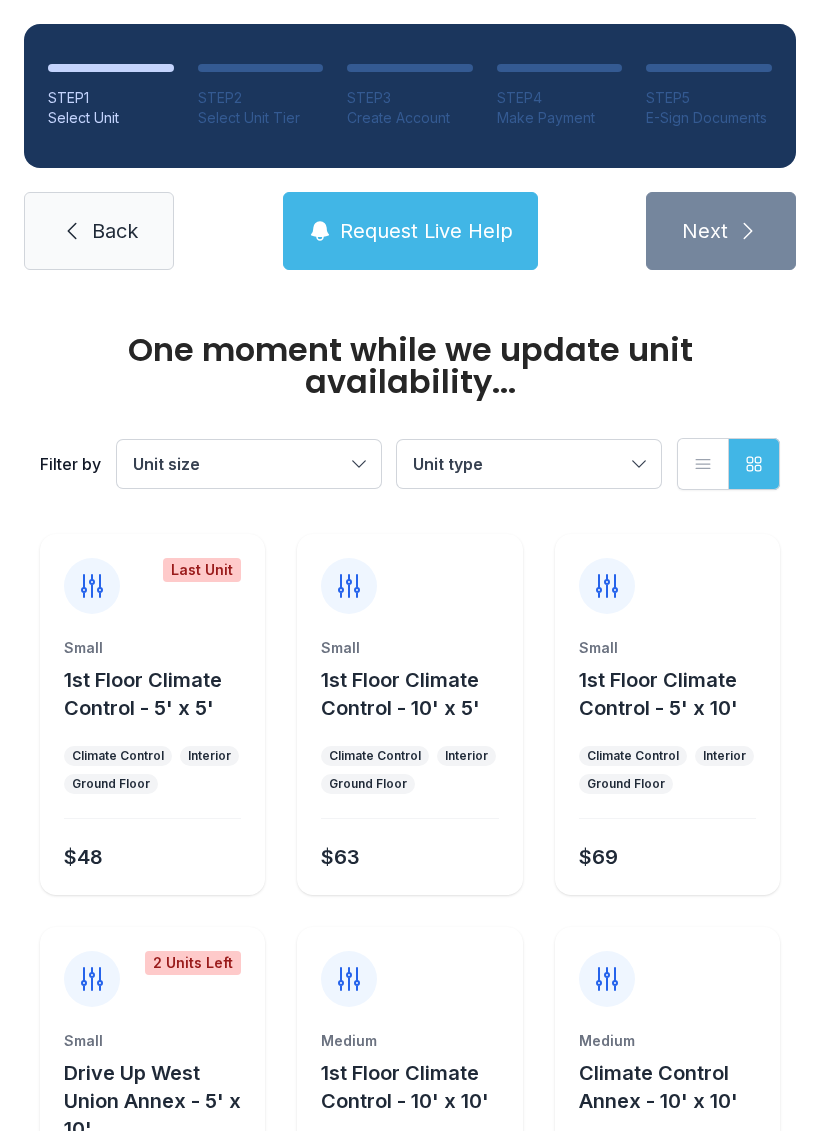 click on "Back" at bounding box center (99, 231) 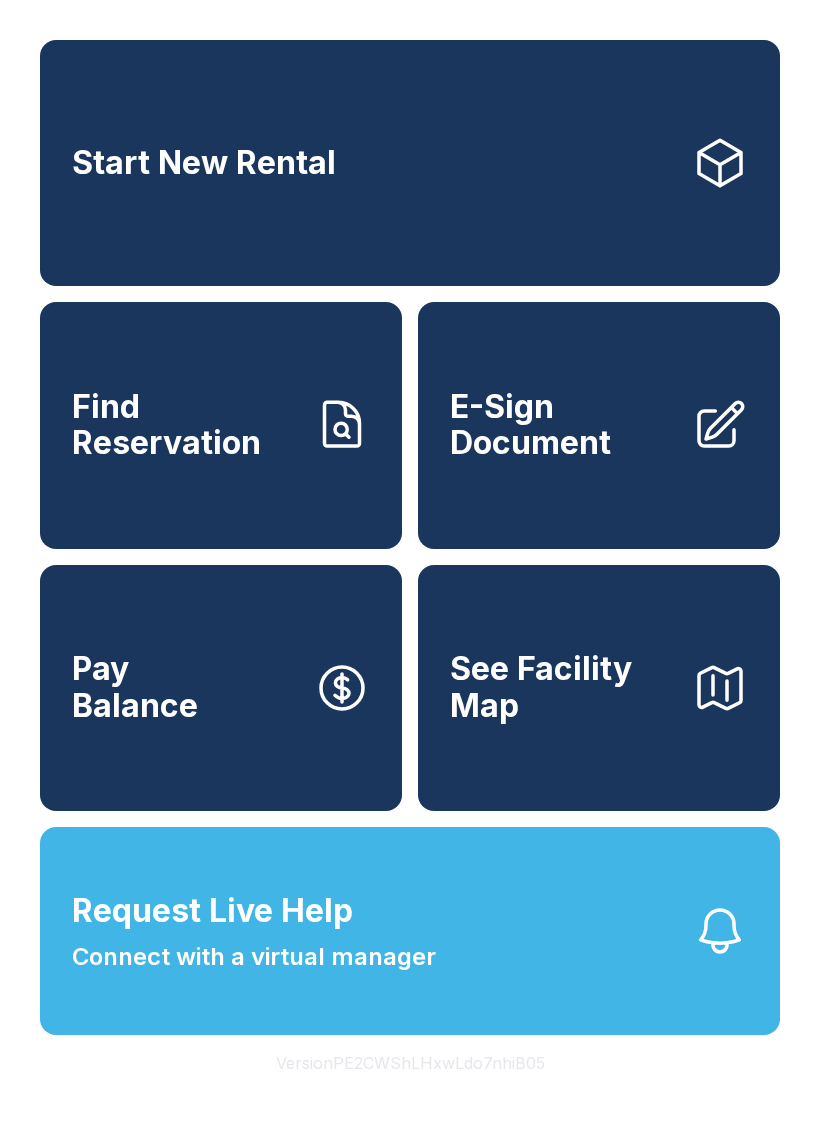 click on "Find Reservation" at bounding box center (221, 425) 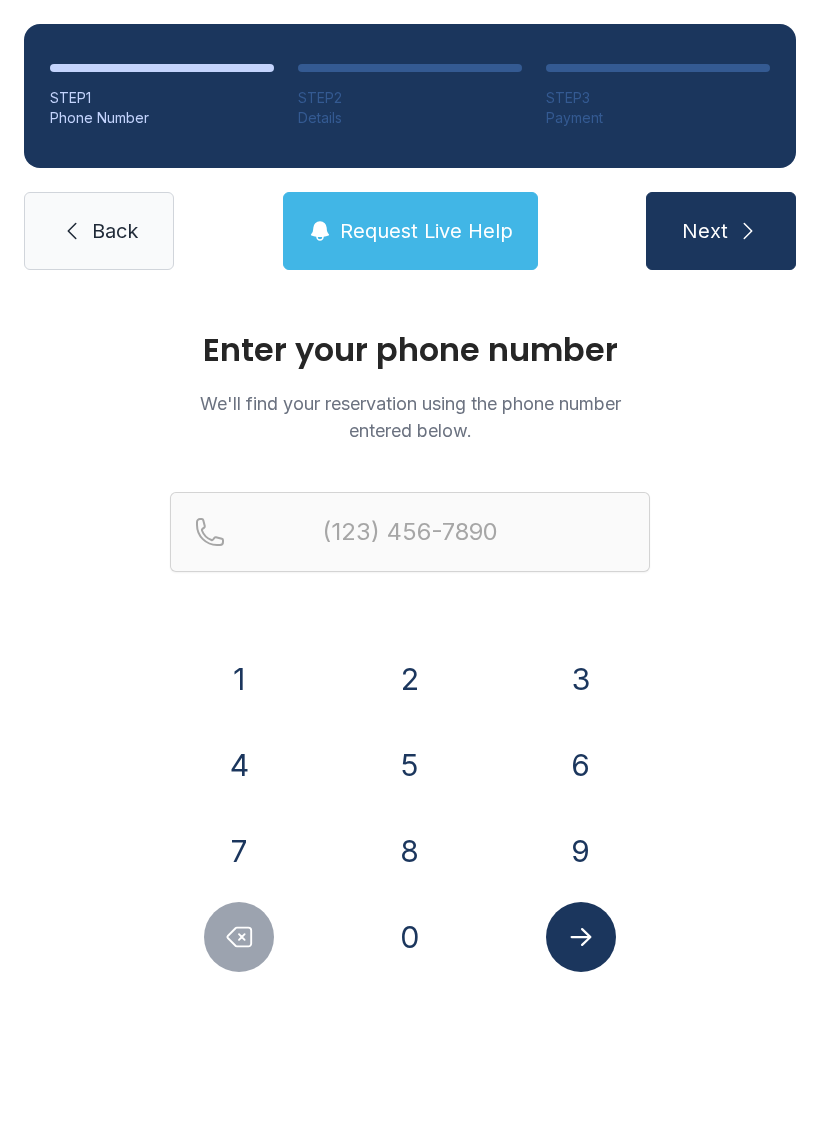 click on "5" at bounding box center (410, 765) 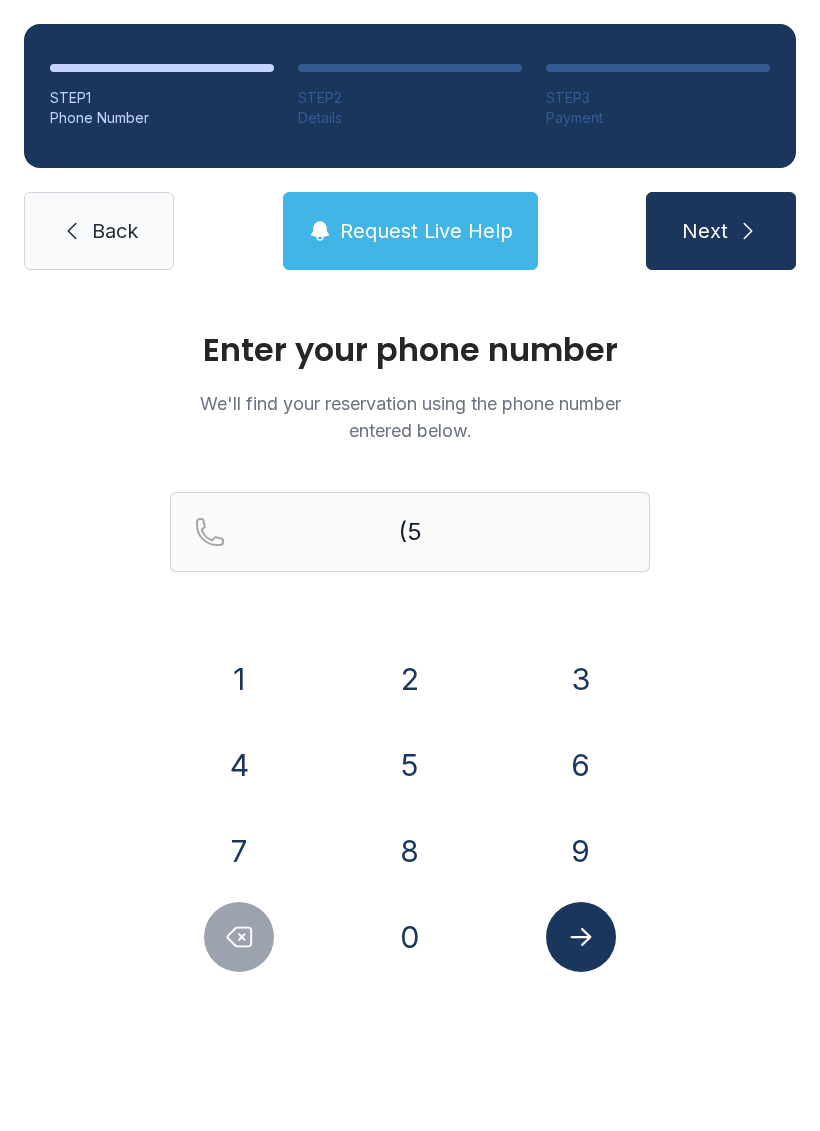 click on "1" at bounding box center (239, 679) 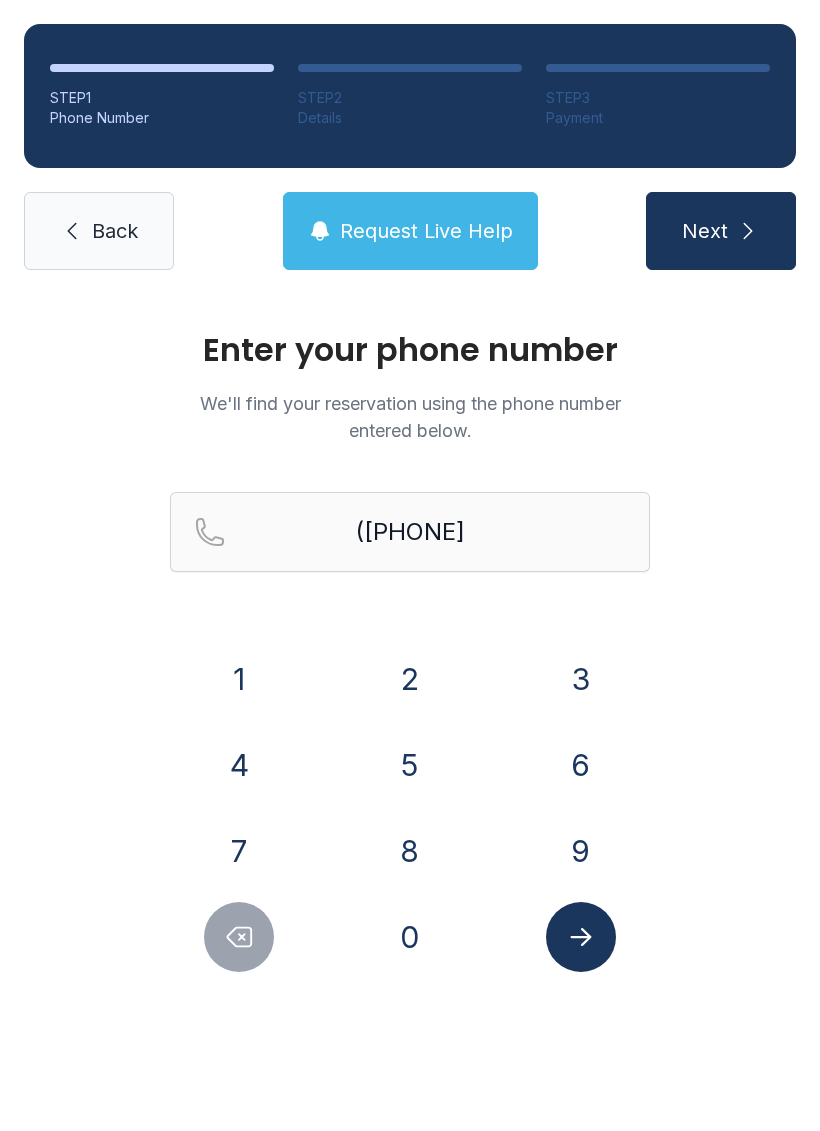 click on "7" at bounding box center [239, 851] 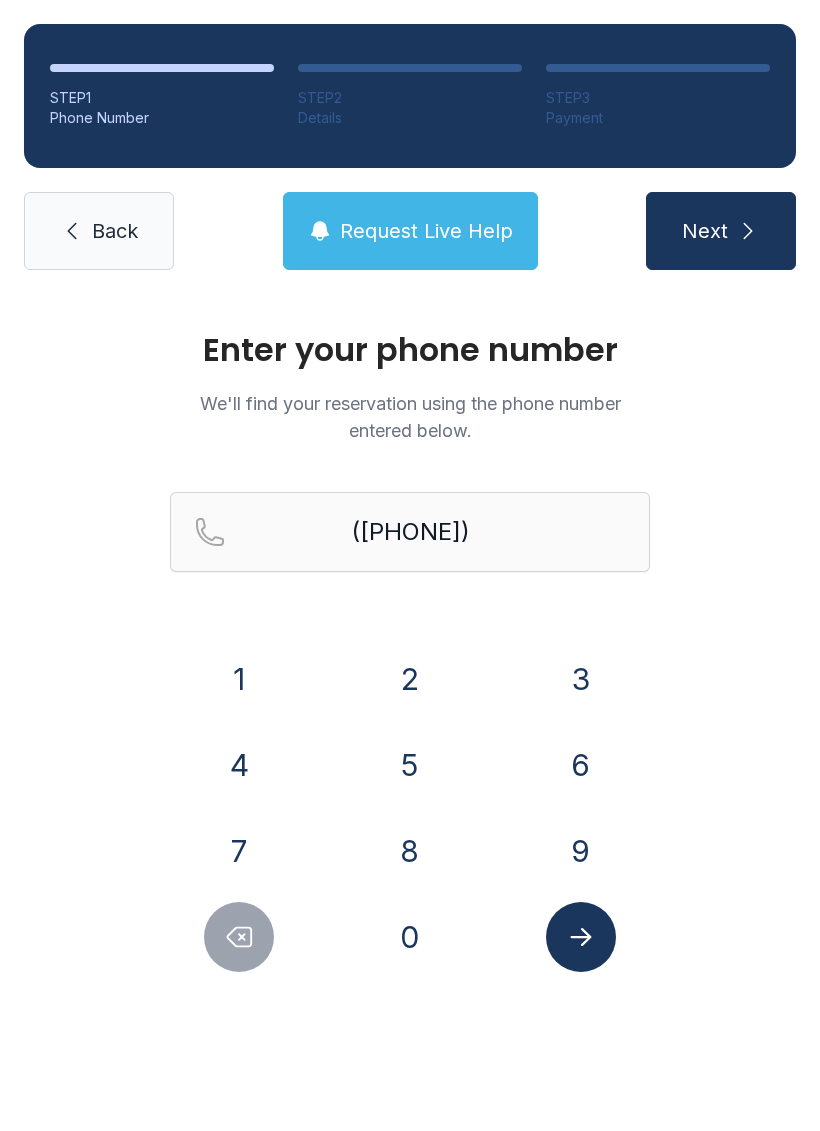 click on "9" at bounding box center [581, 851] 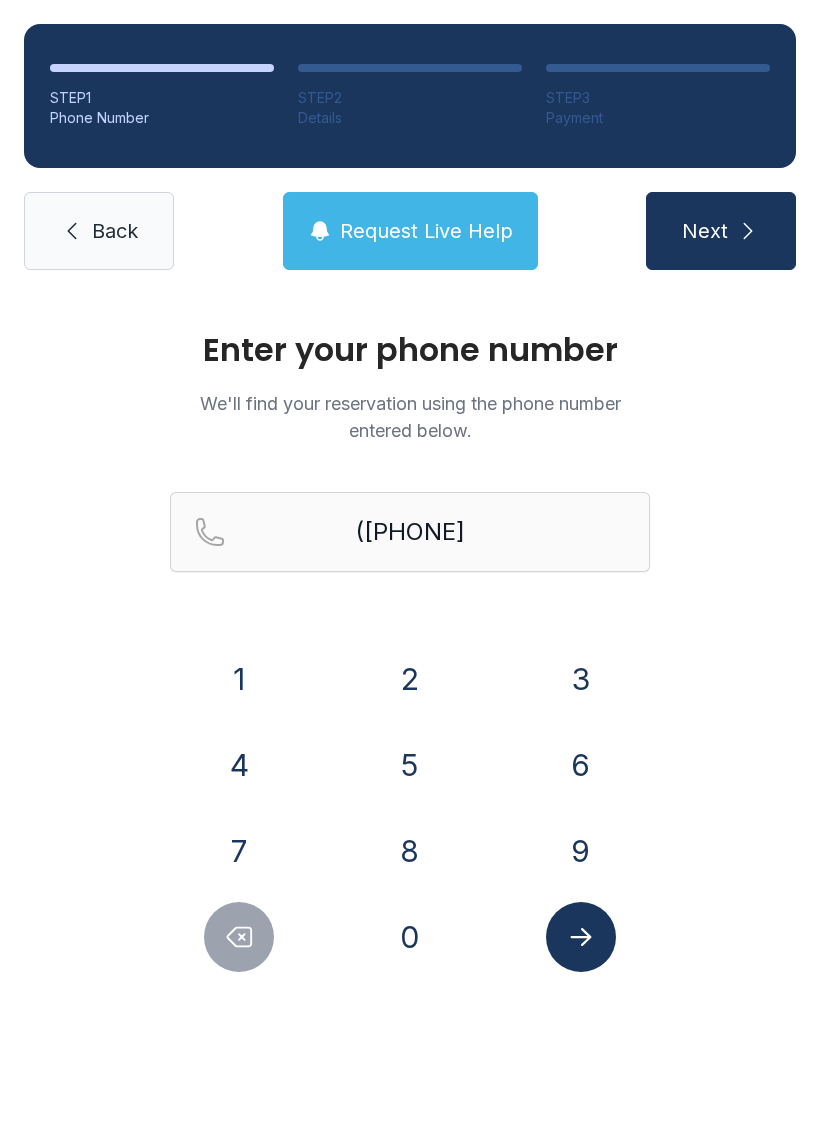 click on "5" at bounding box center (410, 765) 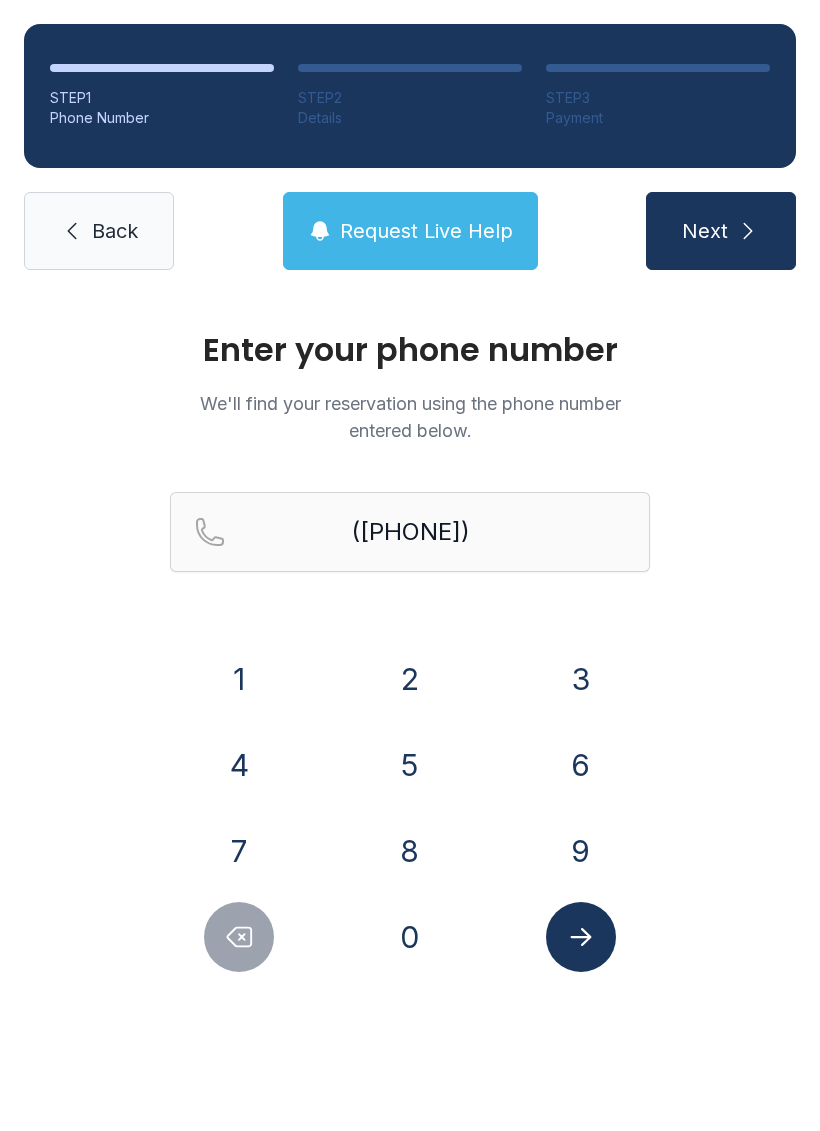 click at bounding box center [581, 937] 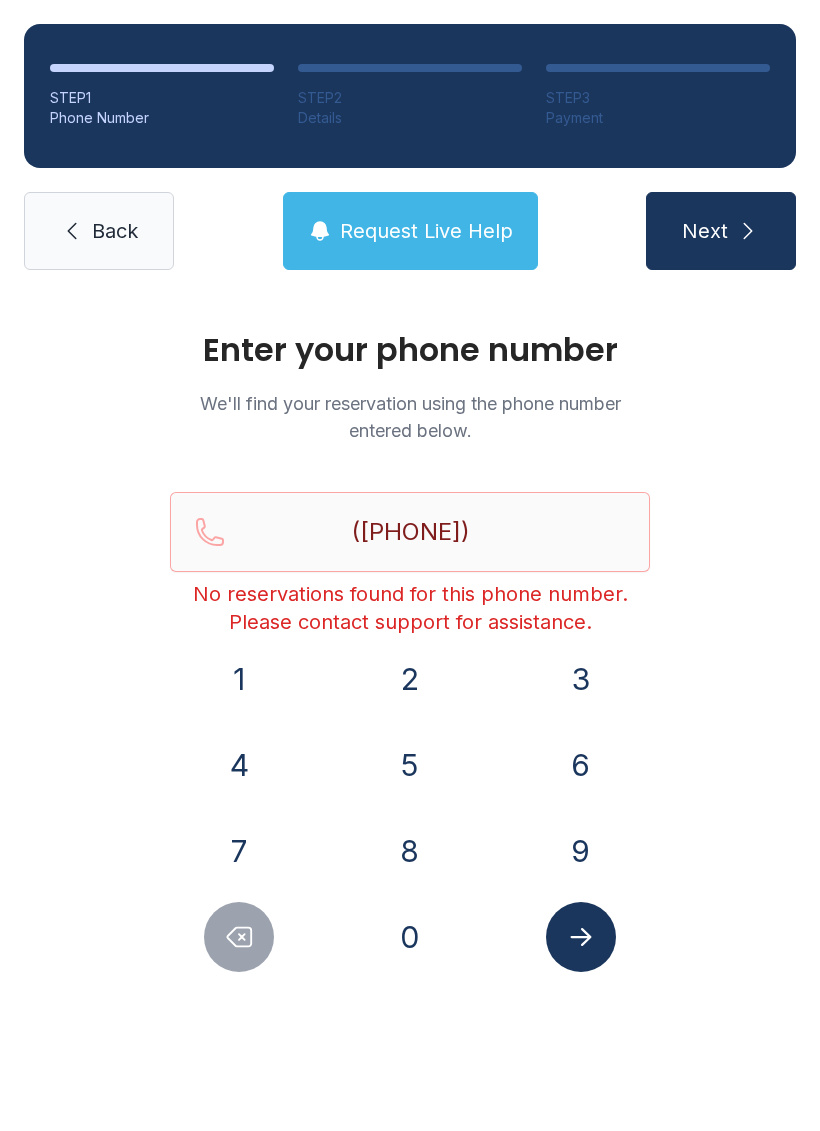 click on "Back" at bounding box center [99, 231] 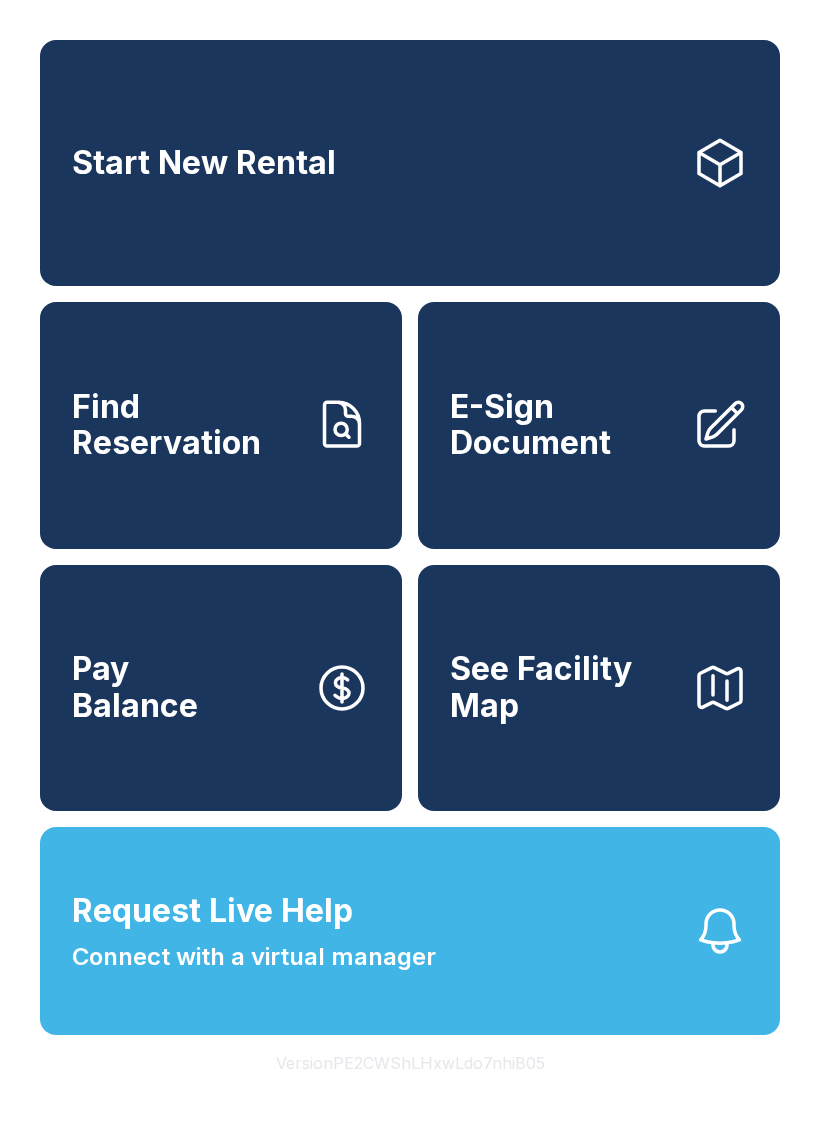 click on "Pay  Balance" at bounding box center (221, 688) 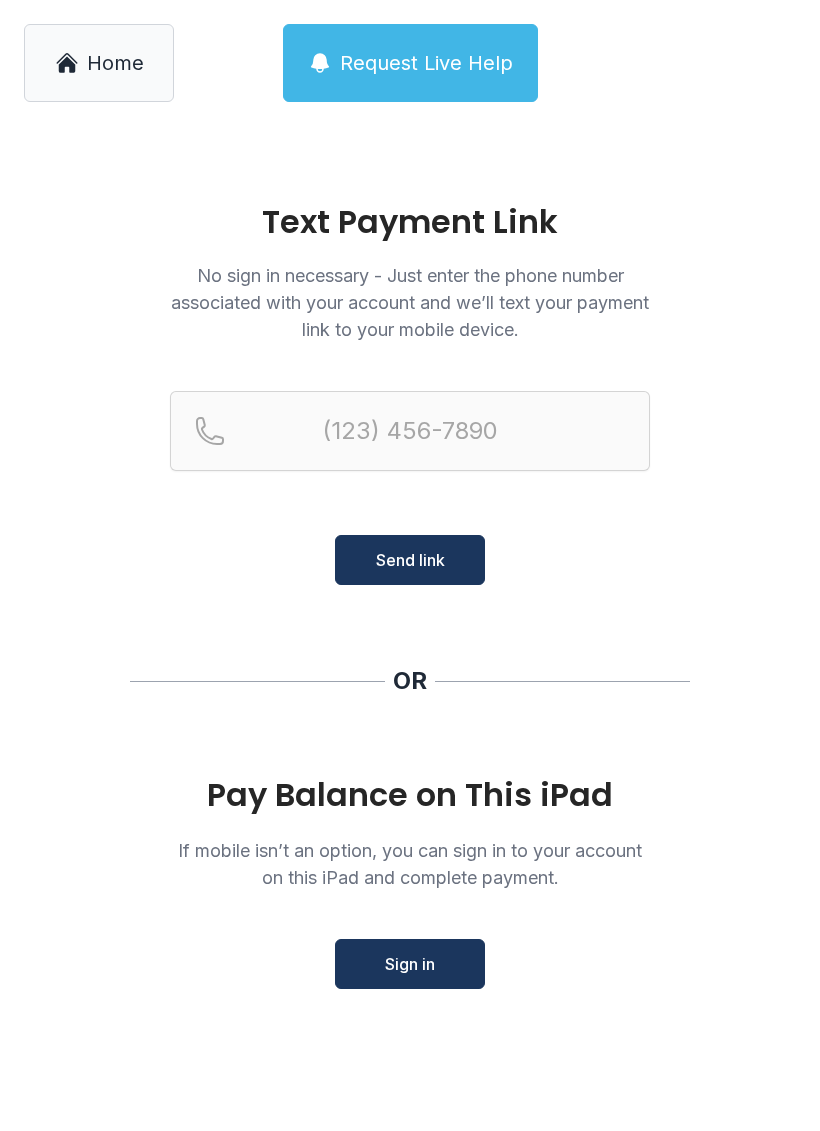 click on "Home" at bounding box center [99, 63] 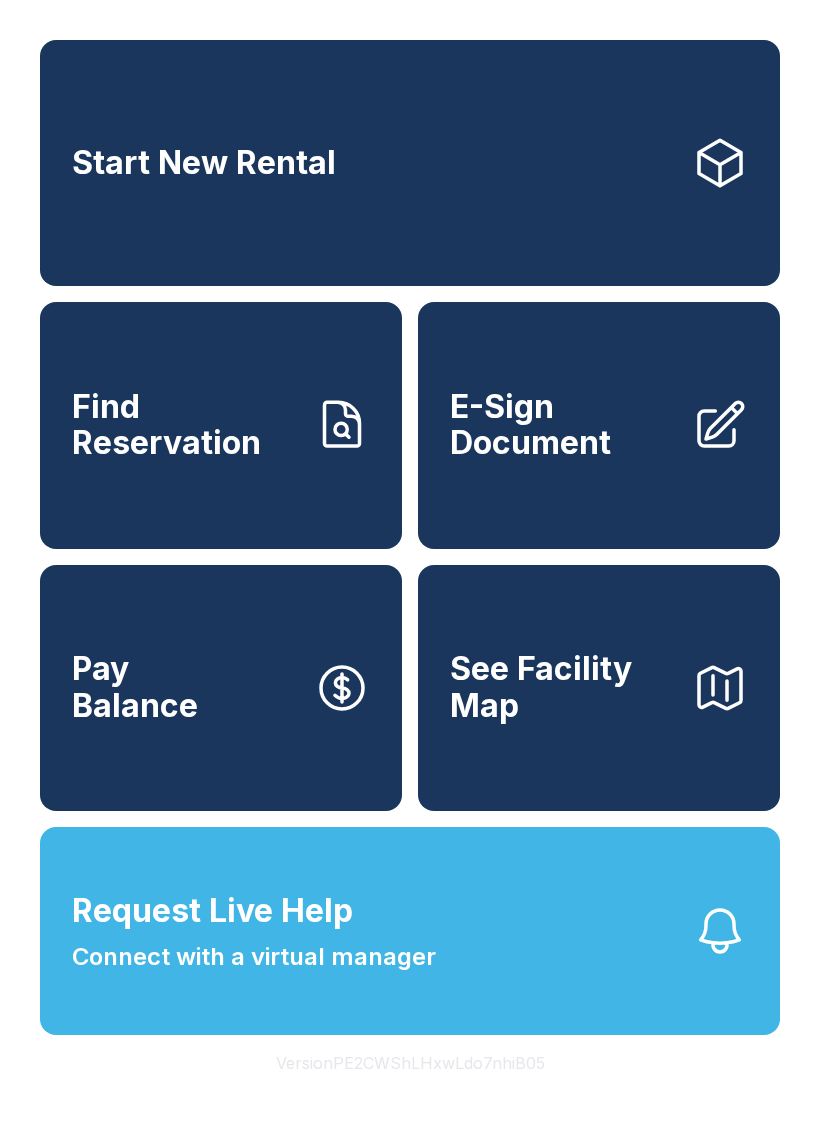 click on "Find Reservation" at bounding box center (185, 425) 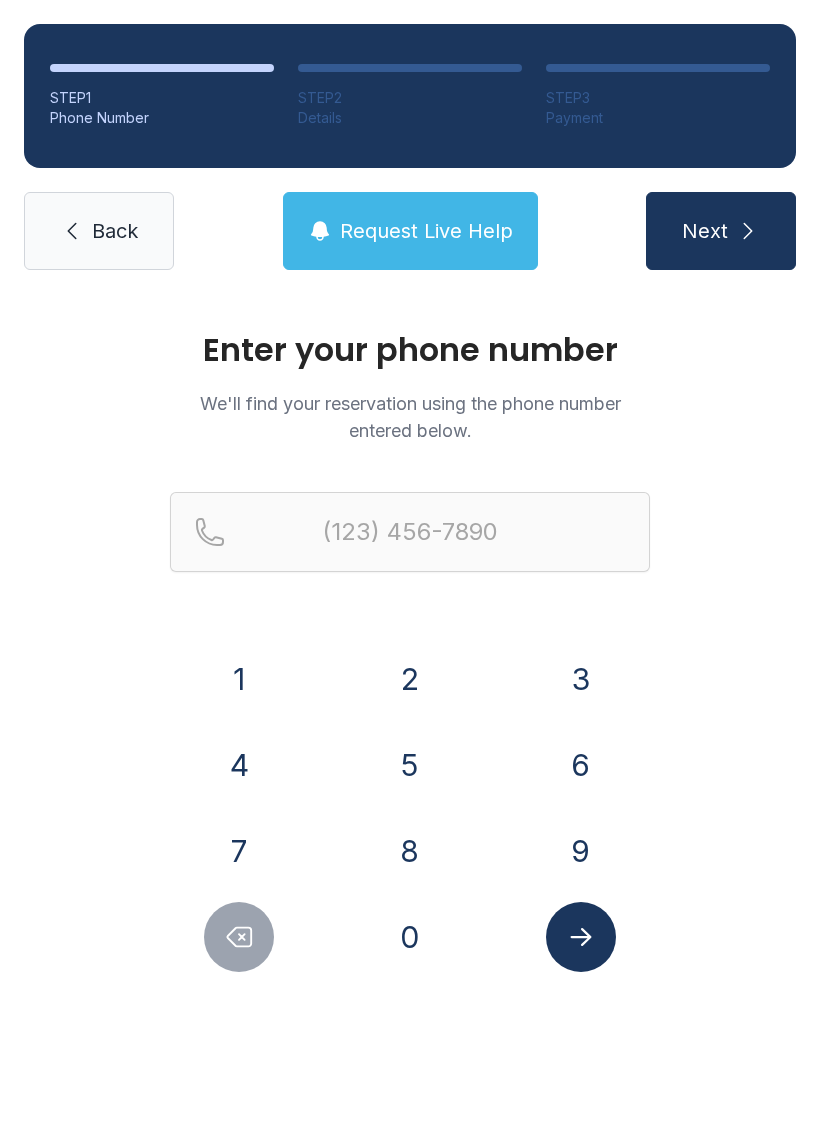 click on "5" at bounding box center [410, 765] 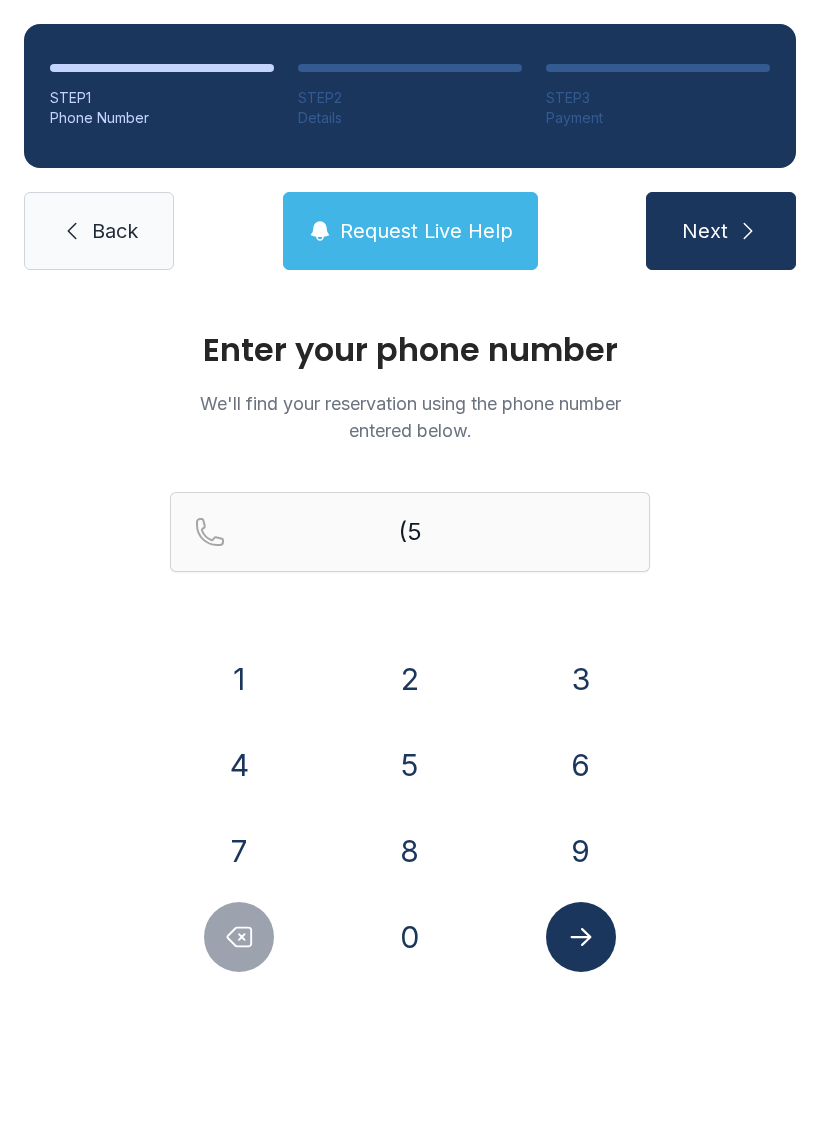 click at bounding box center (239, 937) 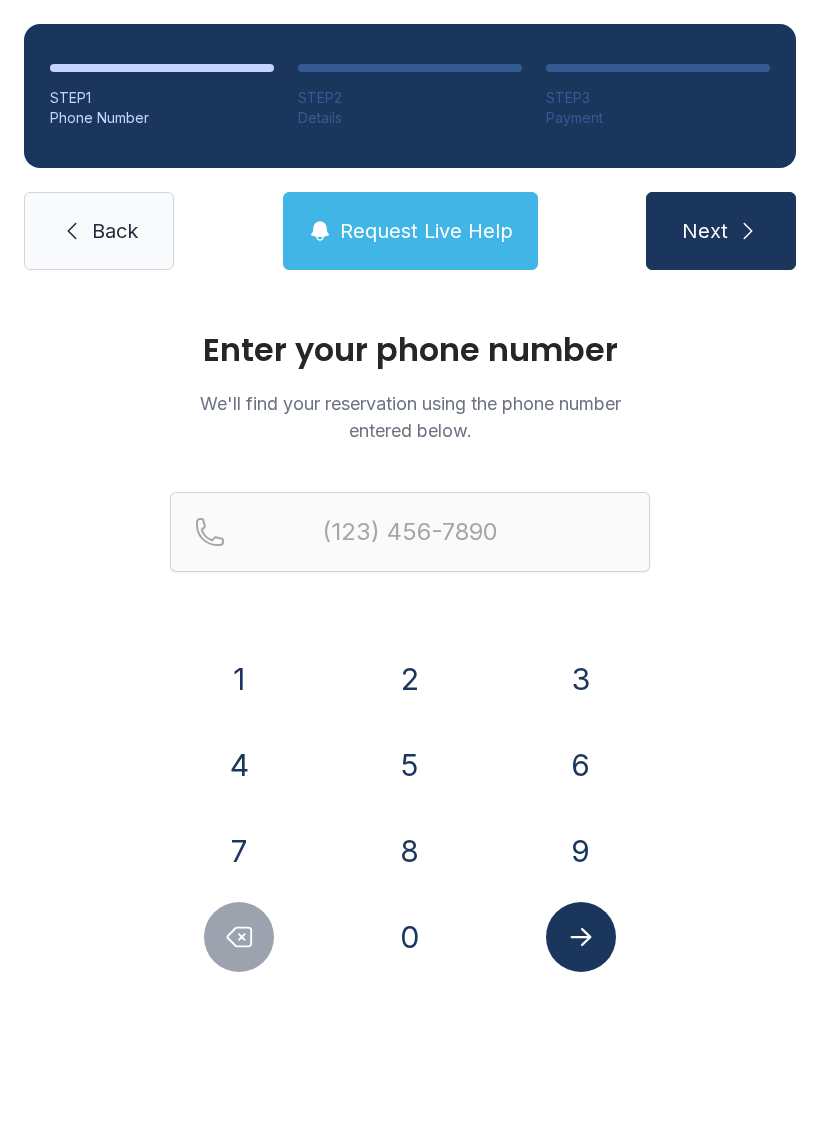 click at bounding box center [239, 937] 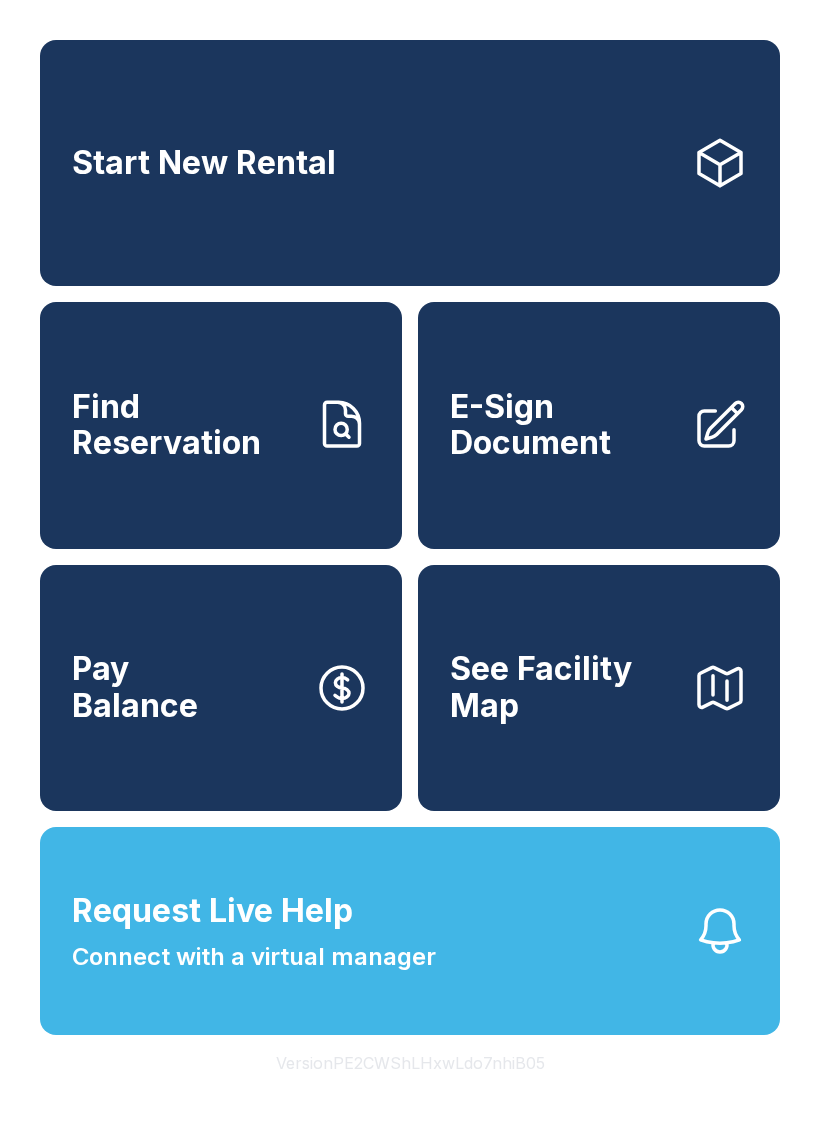 click on "Find Reservation" at bounding box center [221, 425] 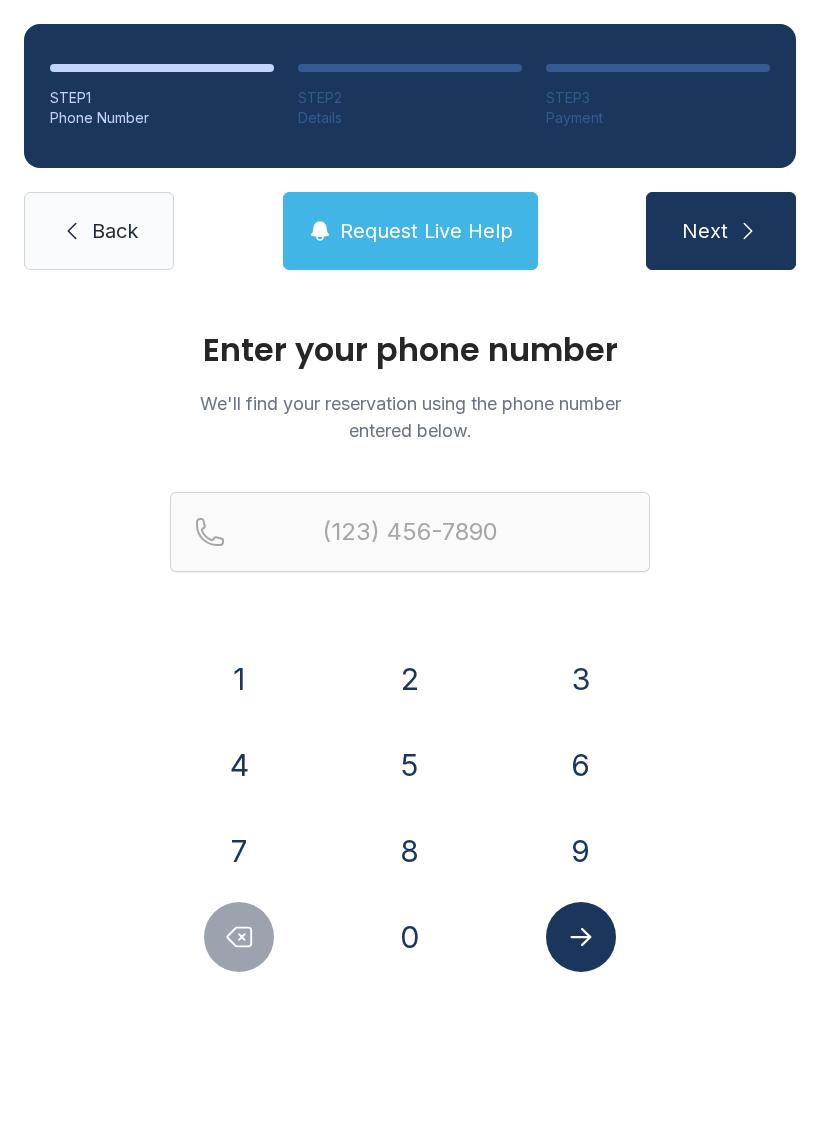 click on "5" at bounding box center (410, 765) 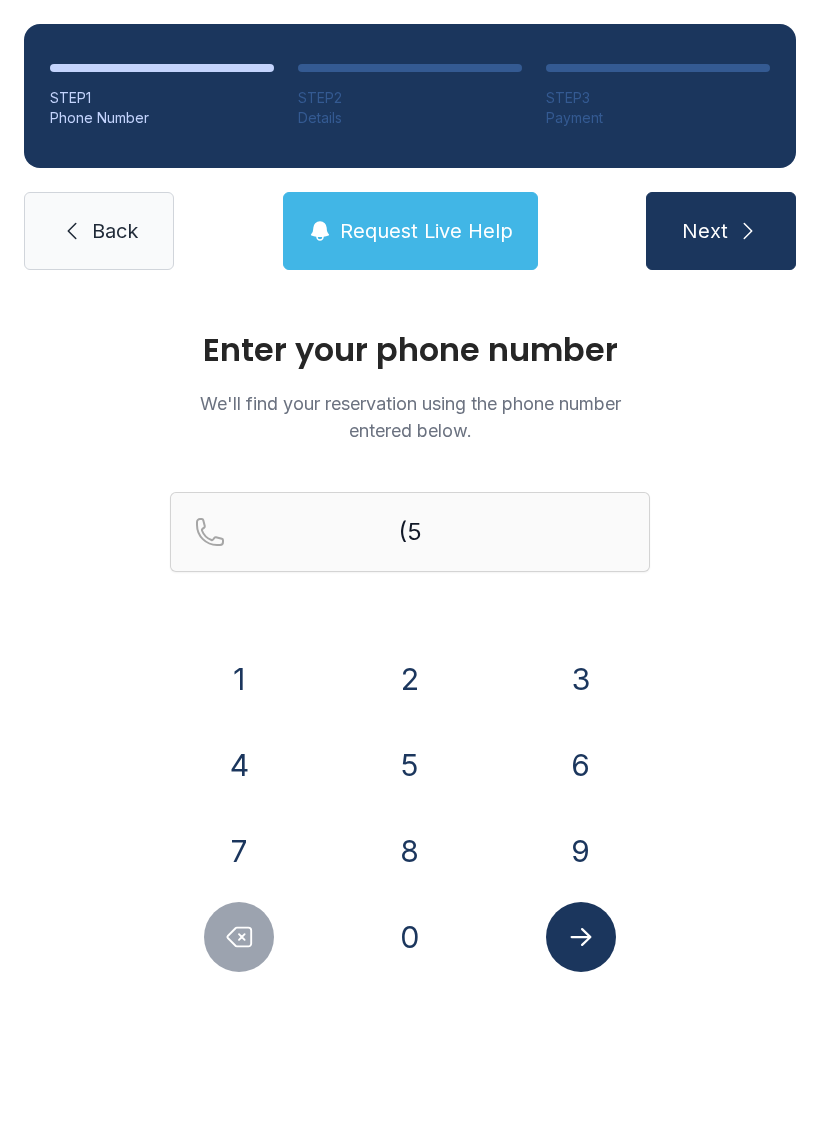 click on "1" at bounding box center [239, 679] 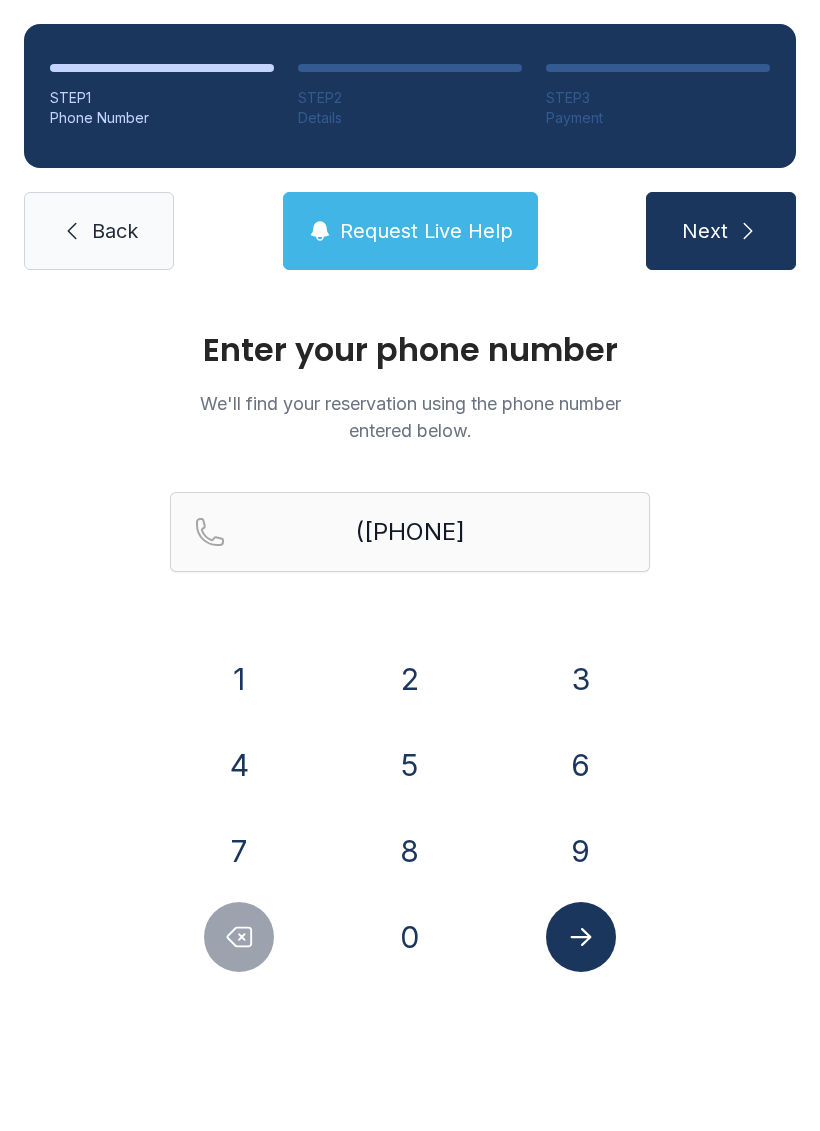 click on "7" at bounding box center [239, 851] 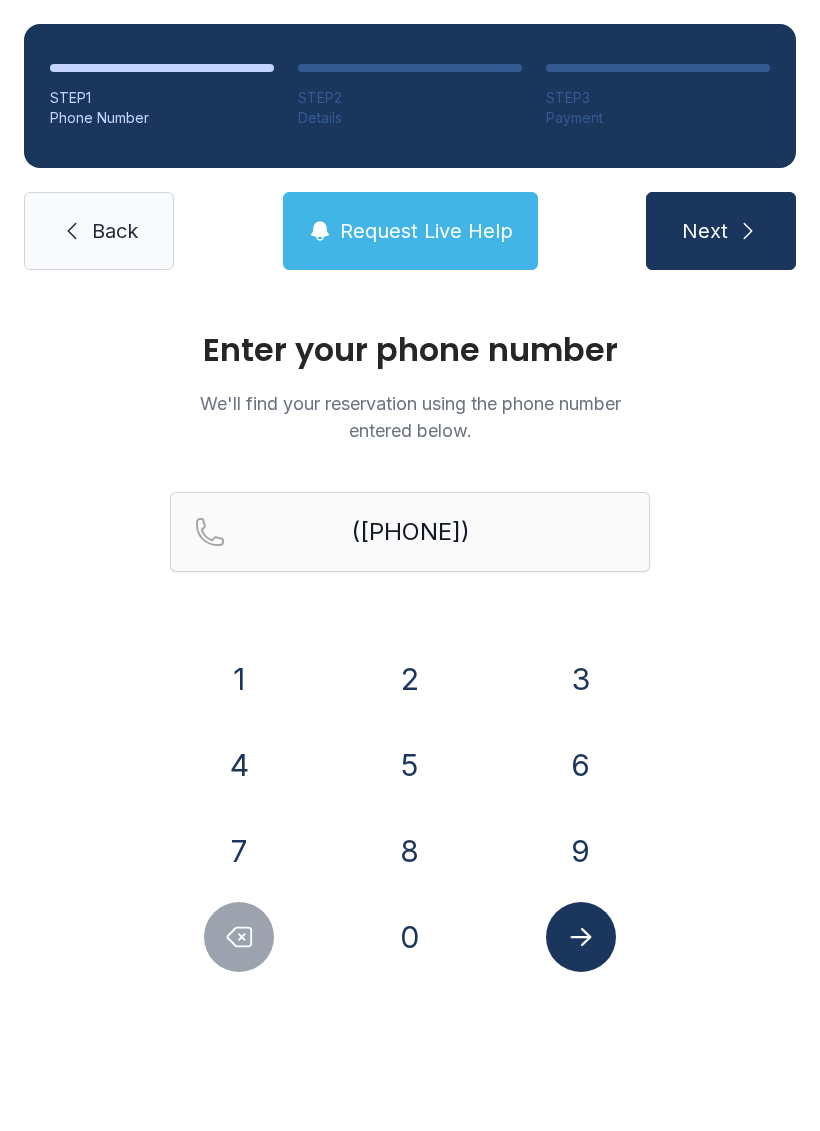 click on "5" at bounding box center (410, 765) 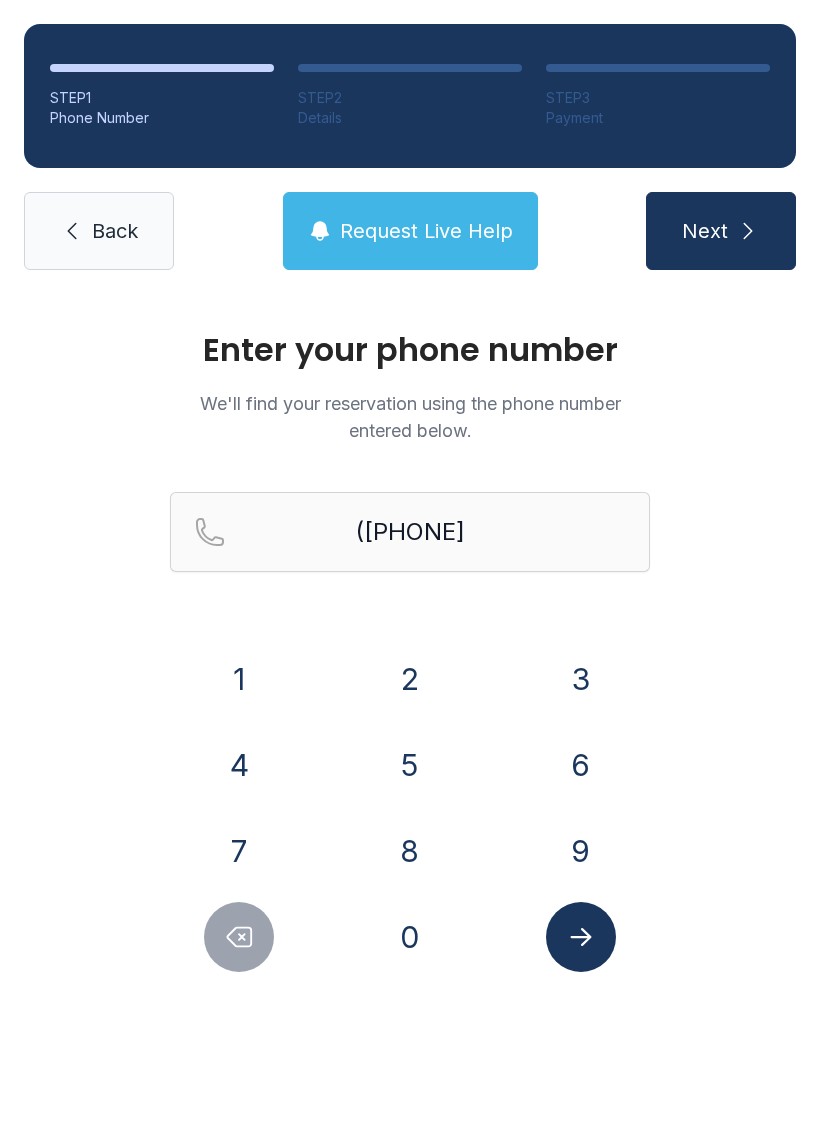click on "7" at bounding box center [239, 851] 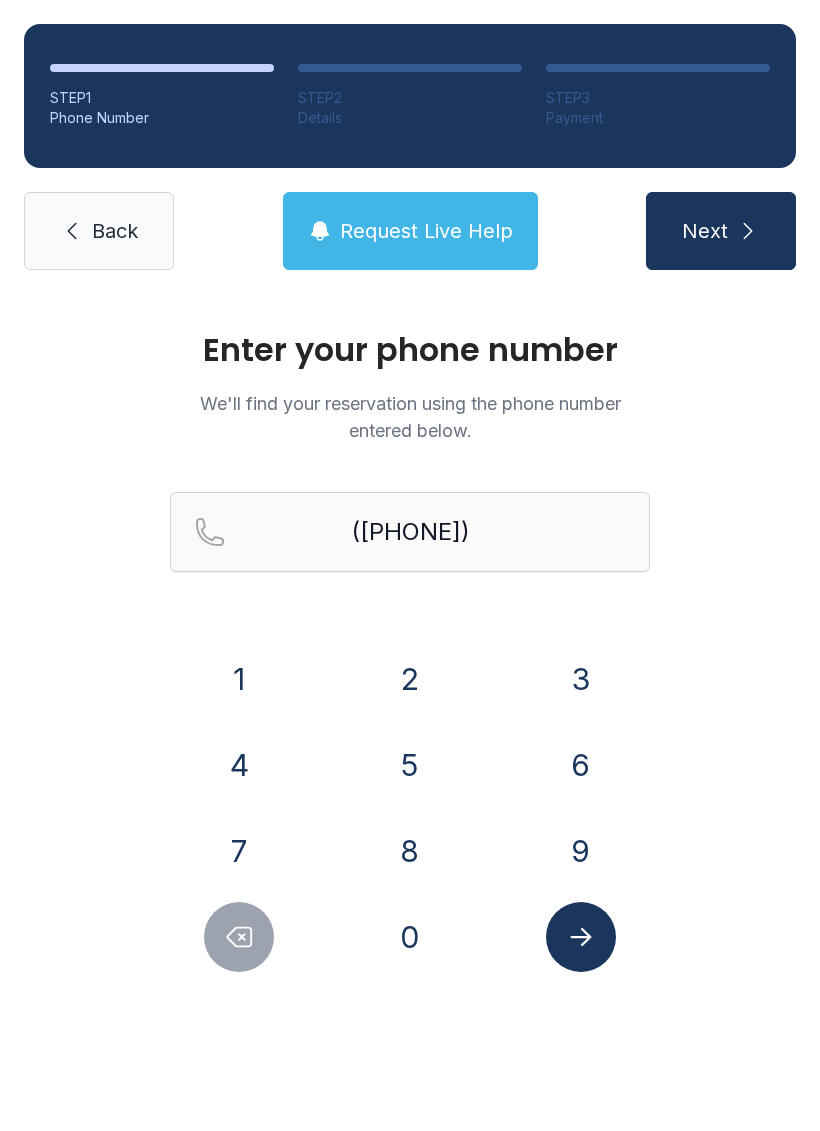 click at bounding box center [581, 937] 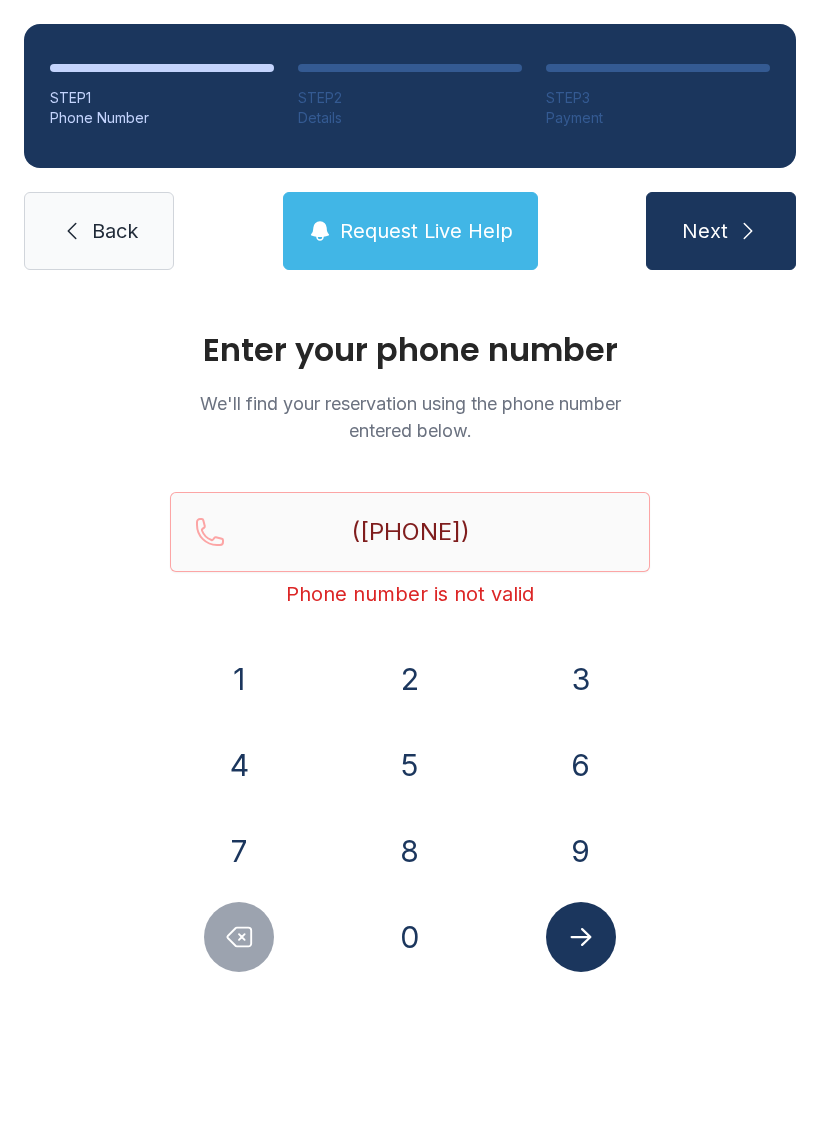 click on "Enter your phone number We'll find your reservation using the phone number entered below. ([PHONE]) Phone number is not valid 1 2 3 4 5 6 7 8 9 0" at bounding box center [410, 673] 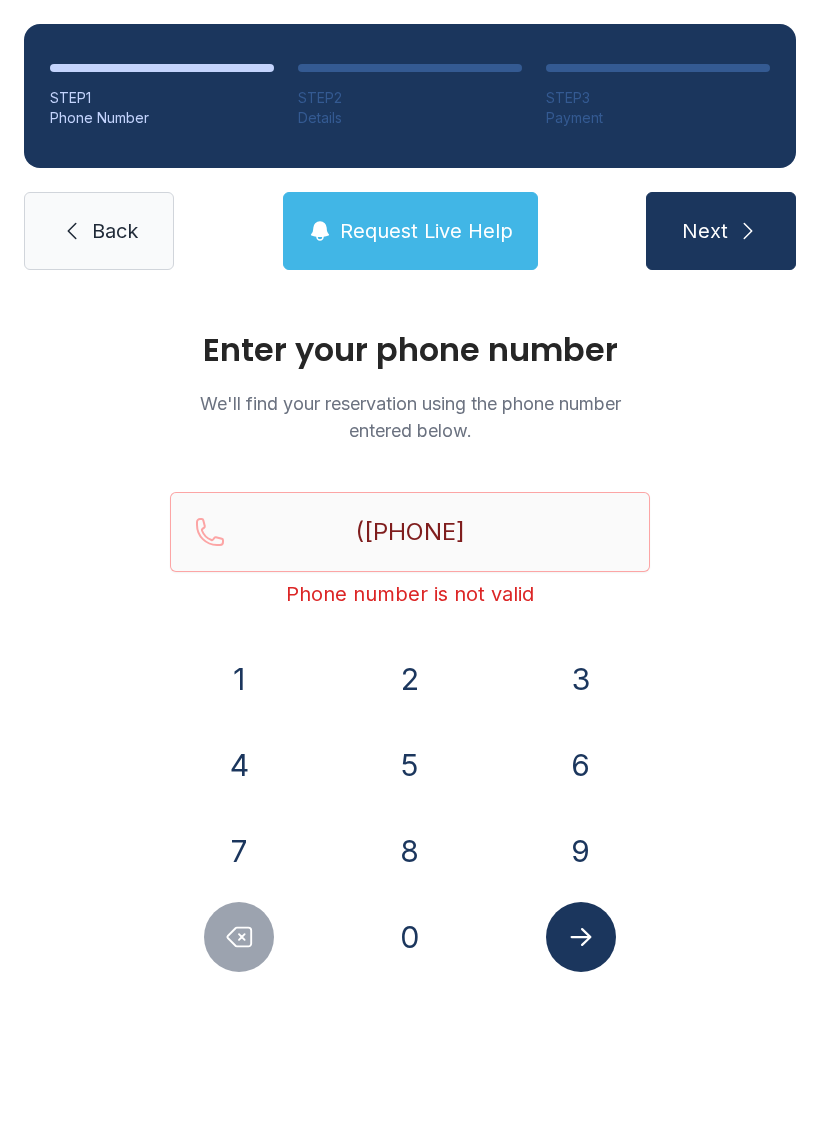 click 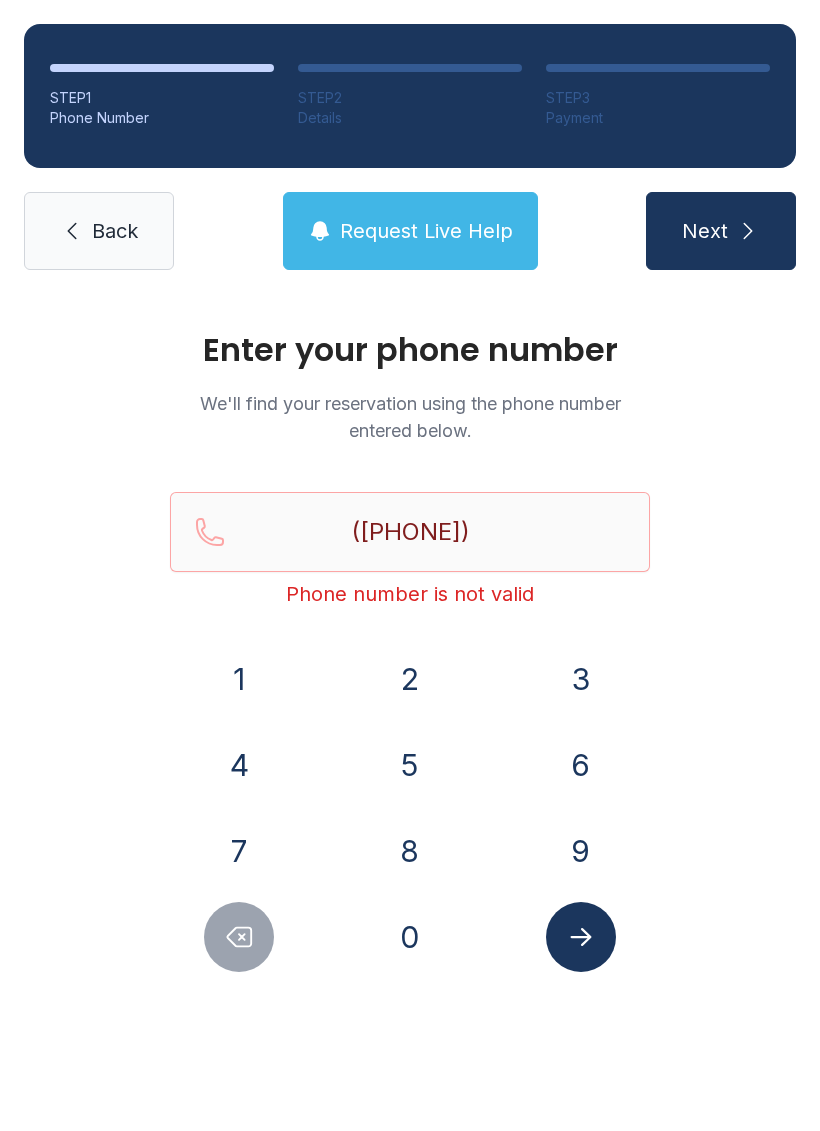 click 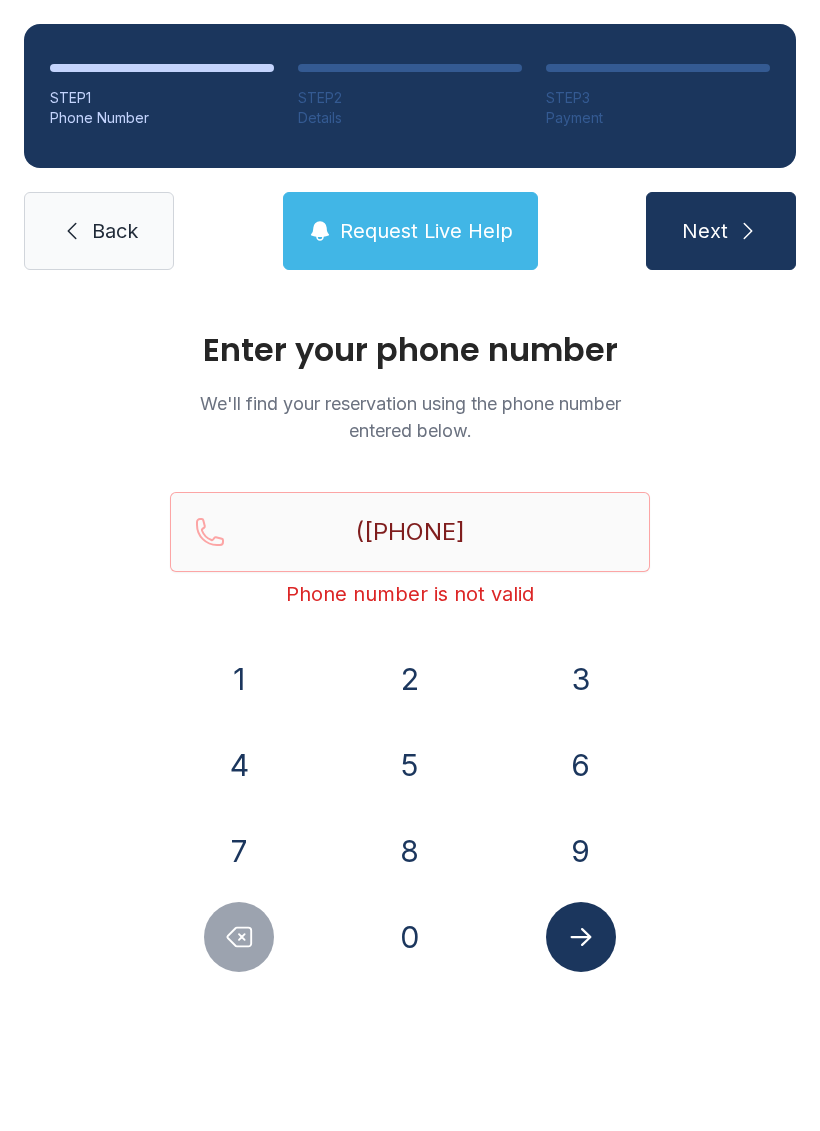 click on "4" at bounding box center [239, 765] 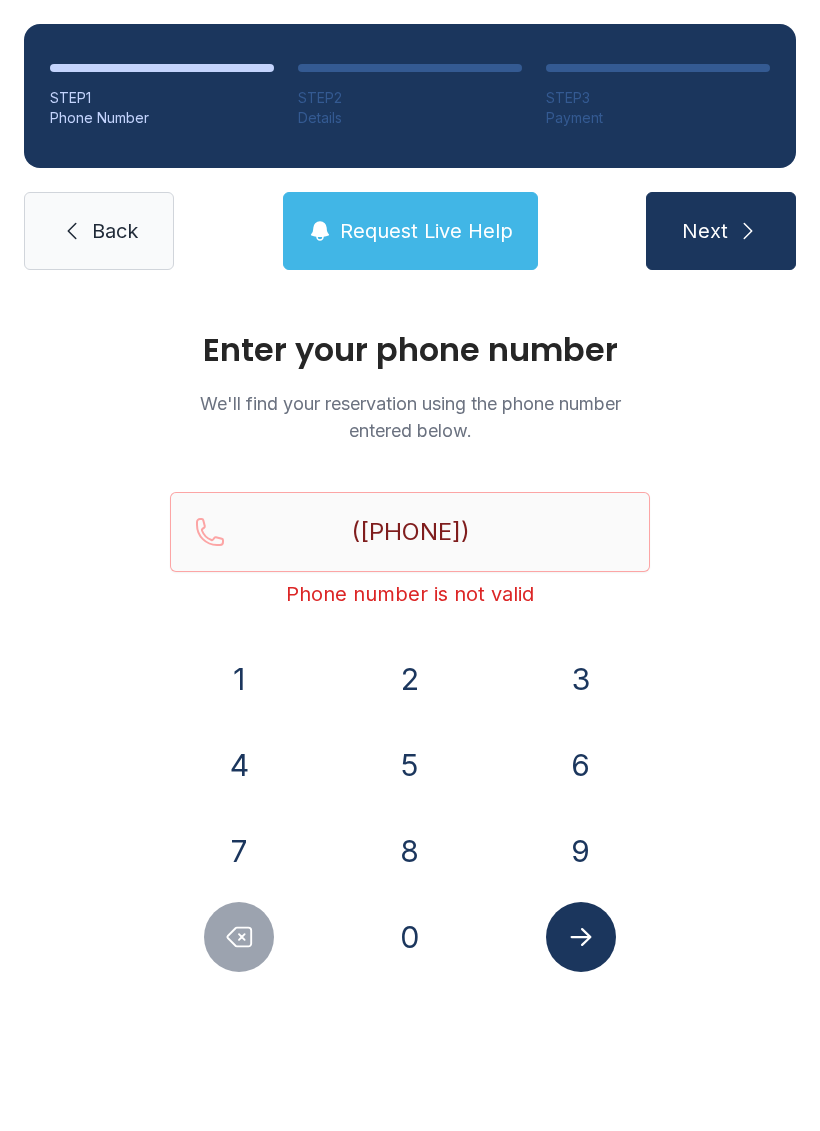 click on "9" at bounding box center (581, 851) 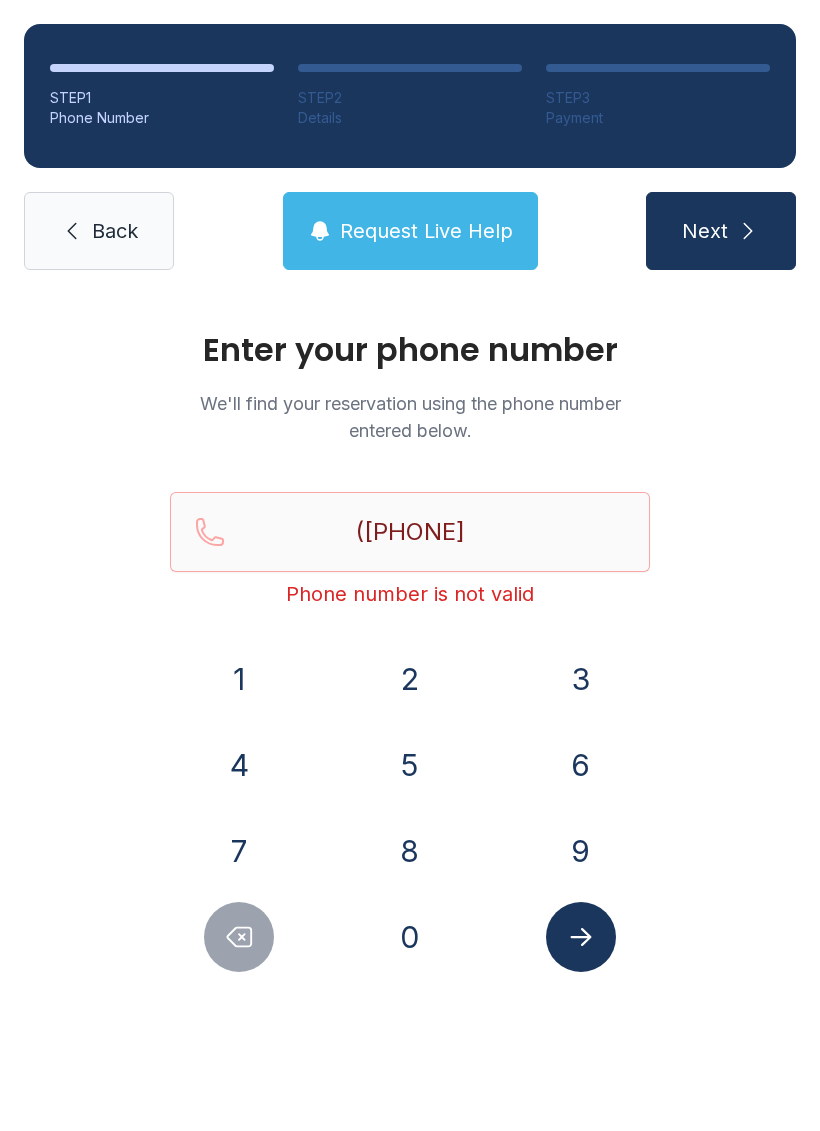 click on "5" at bounding box center (410, 765) 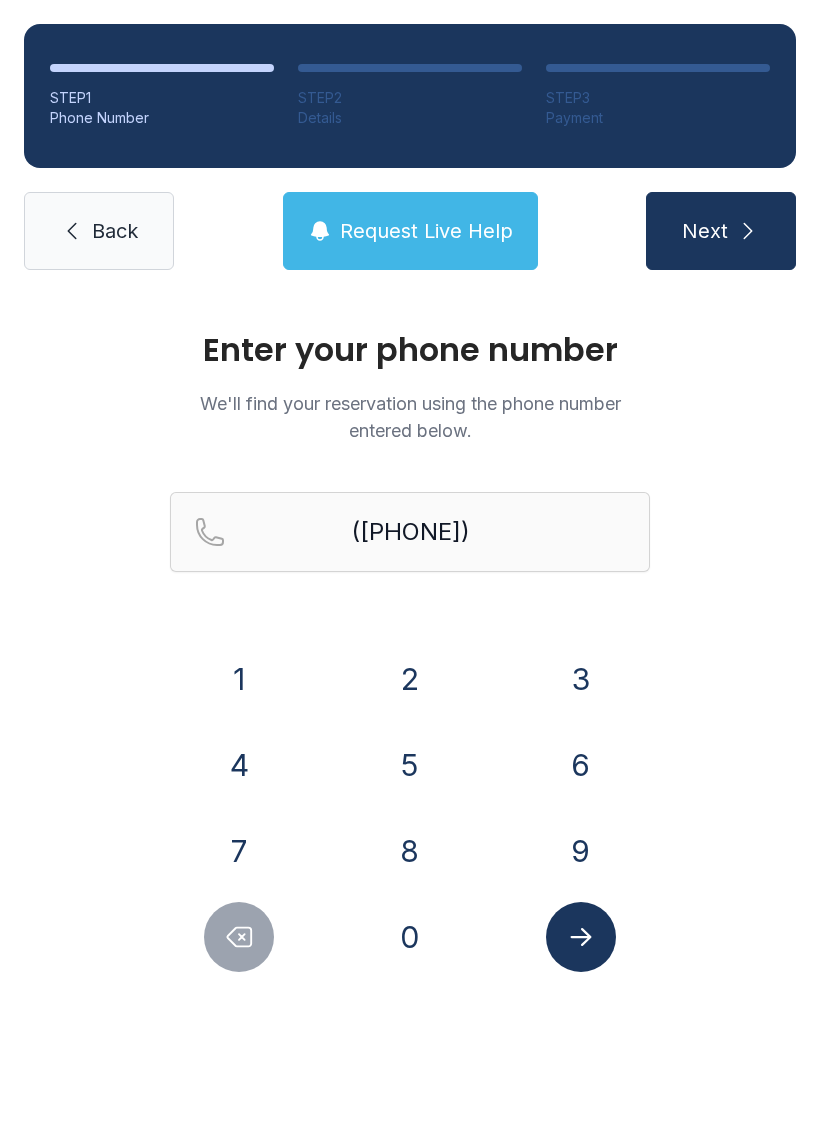 click 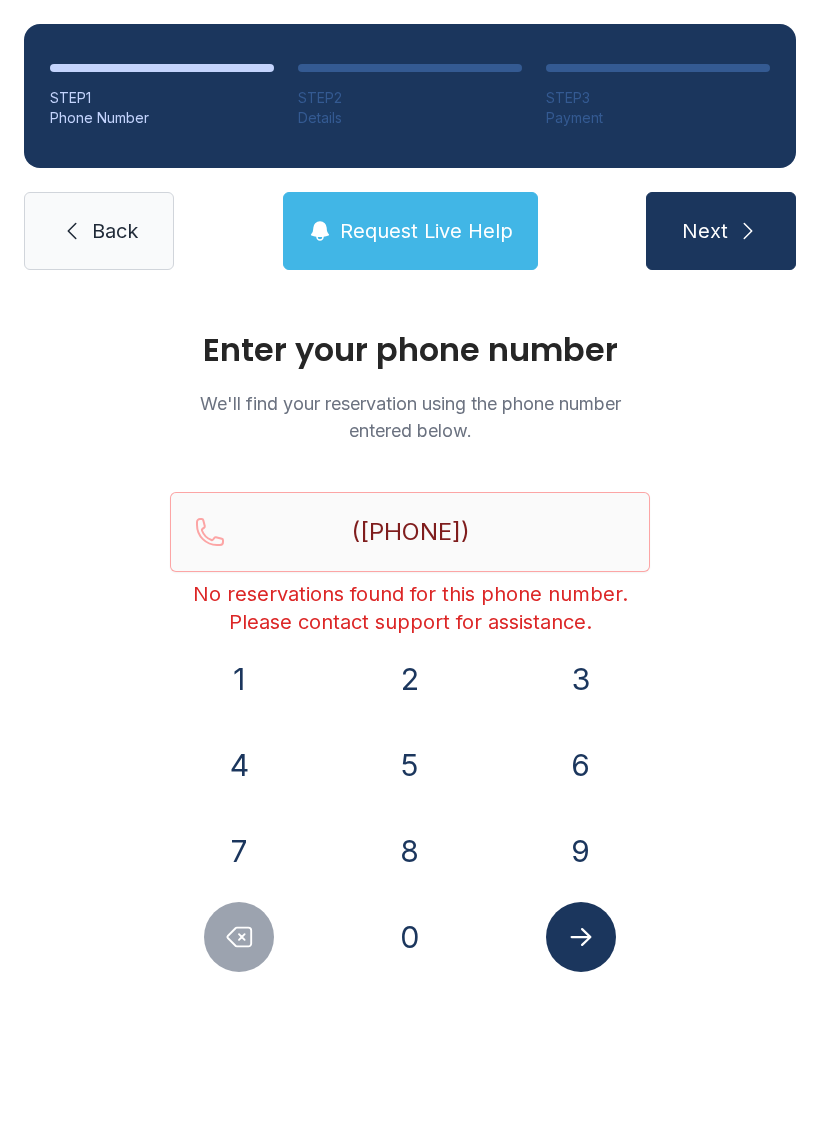 click on "Back" at bounding box center [99, 231] 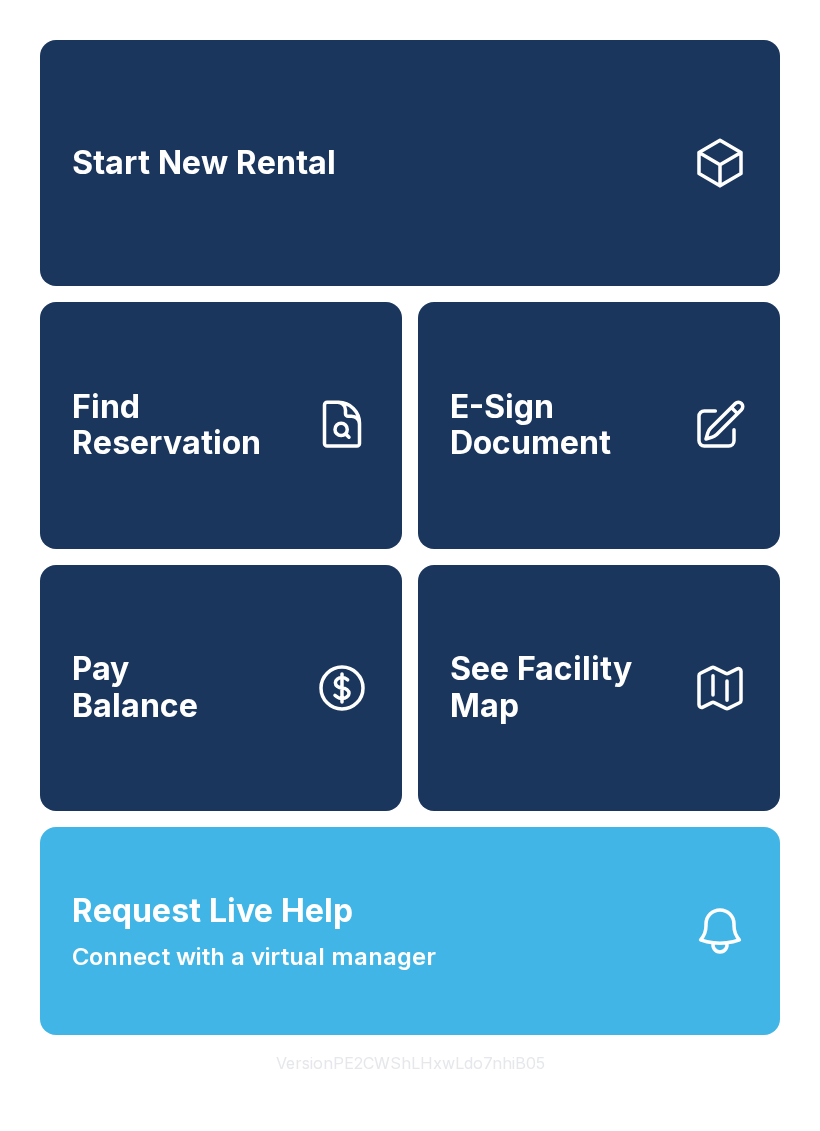 click on "Pay  Balance" at bounding box center (221, 688) 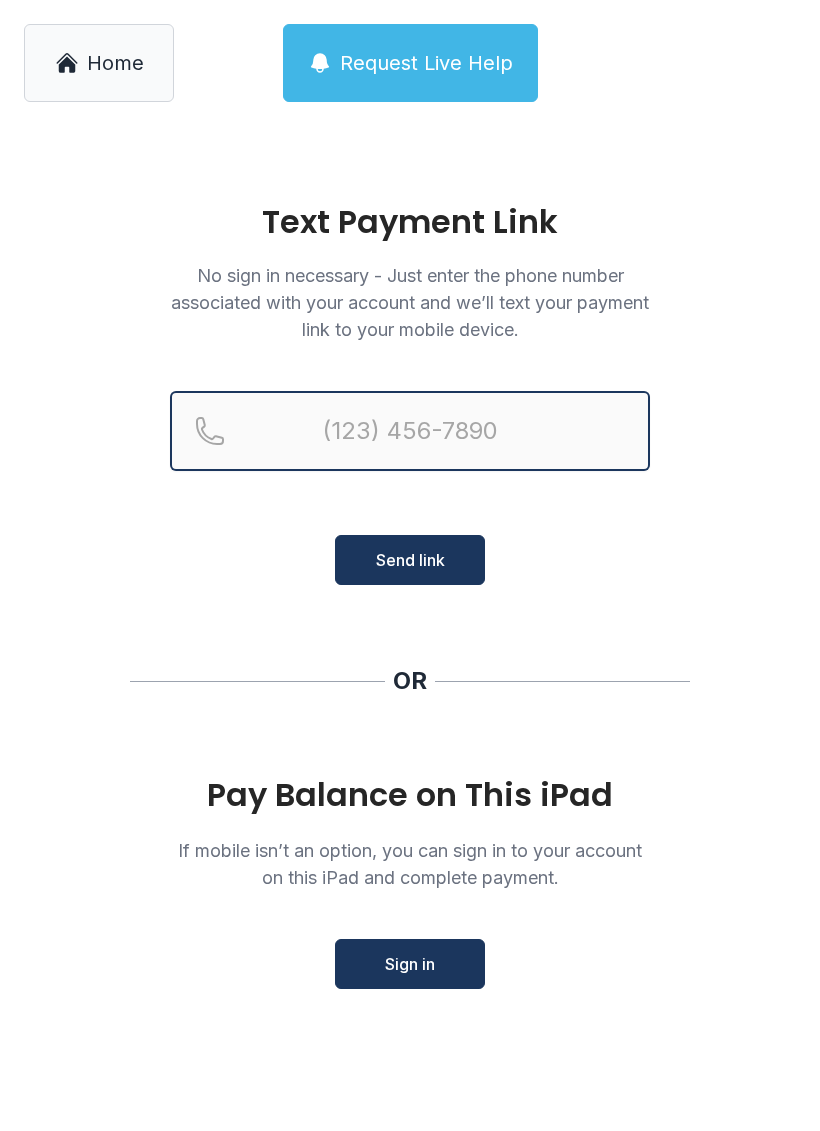 click at bounding box center [410, 431] 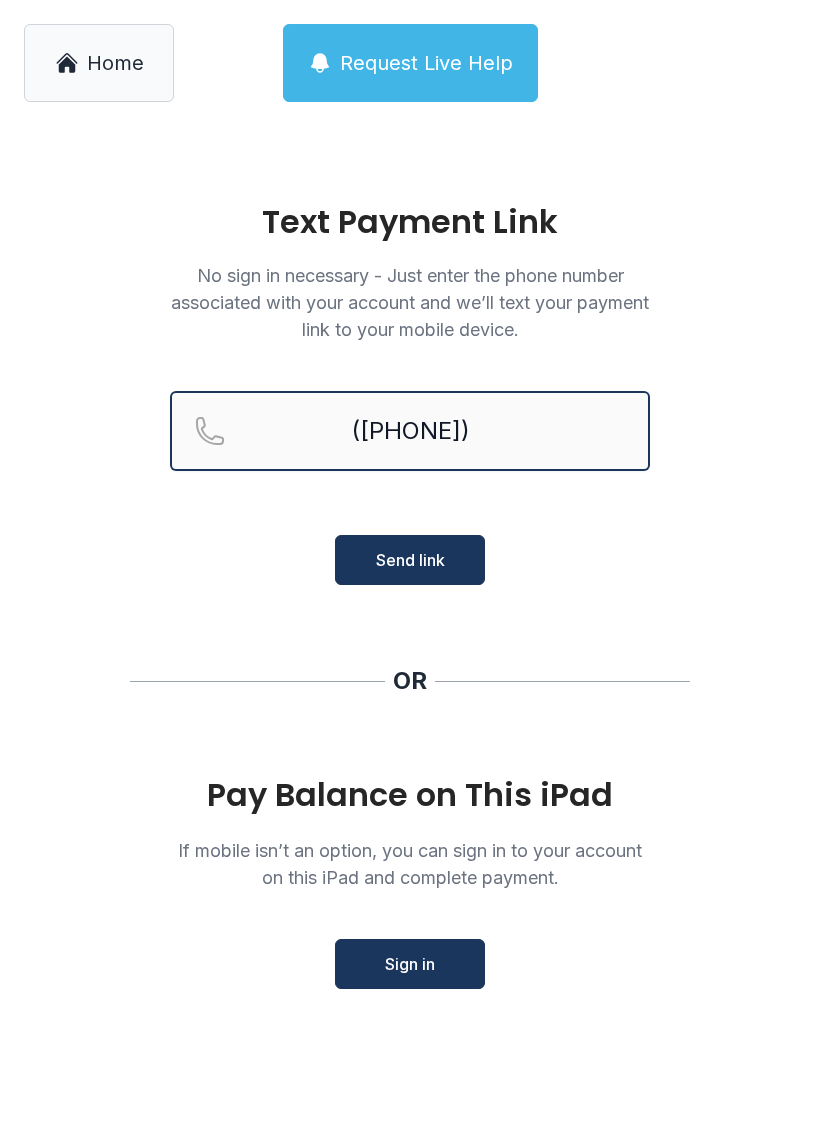 type on "([PHONE])" 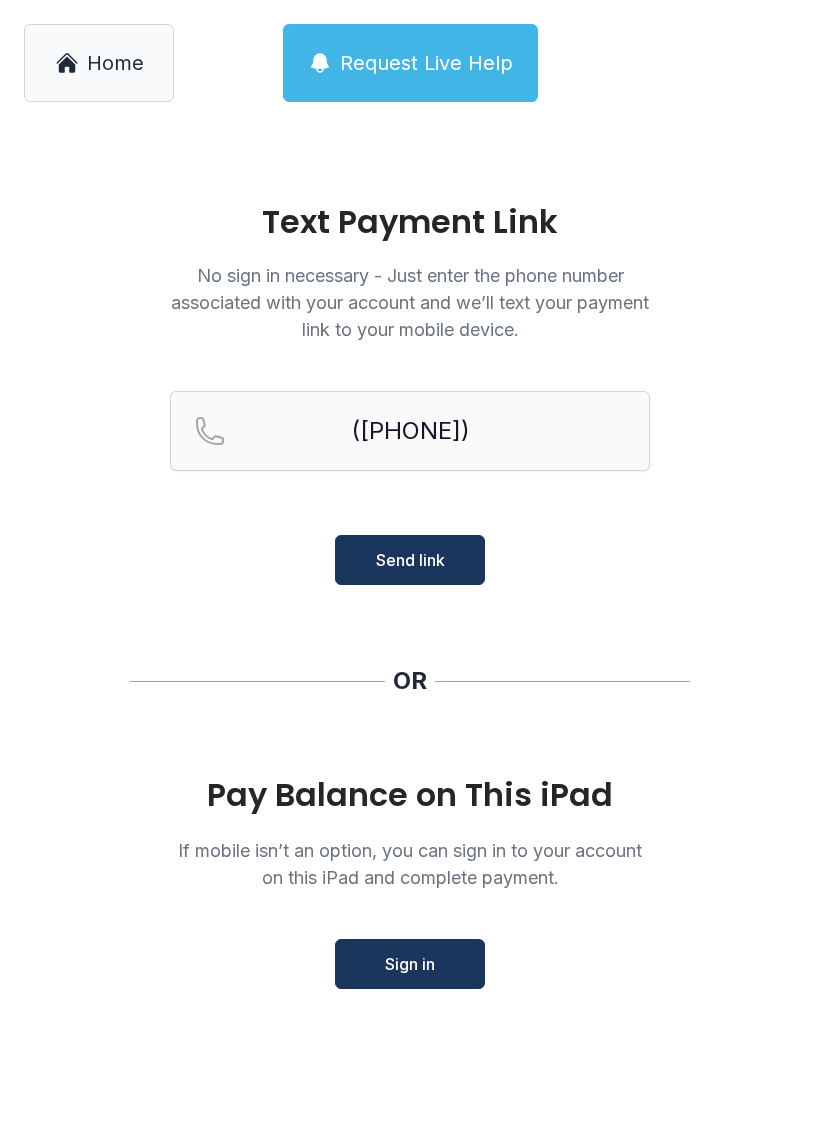 click on "Send link" at bounding box center [410, 560] 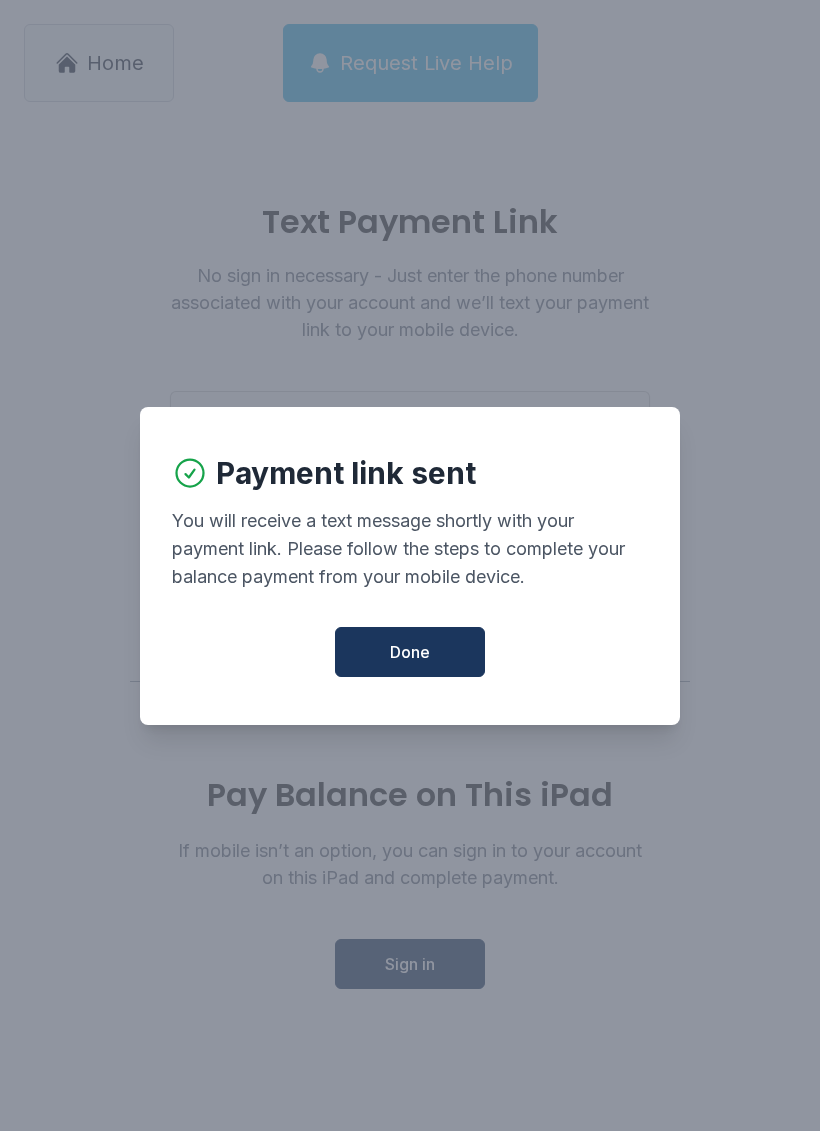 click on "Done" at bounding box center (410, 652) 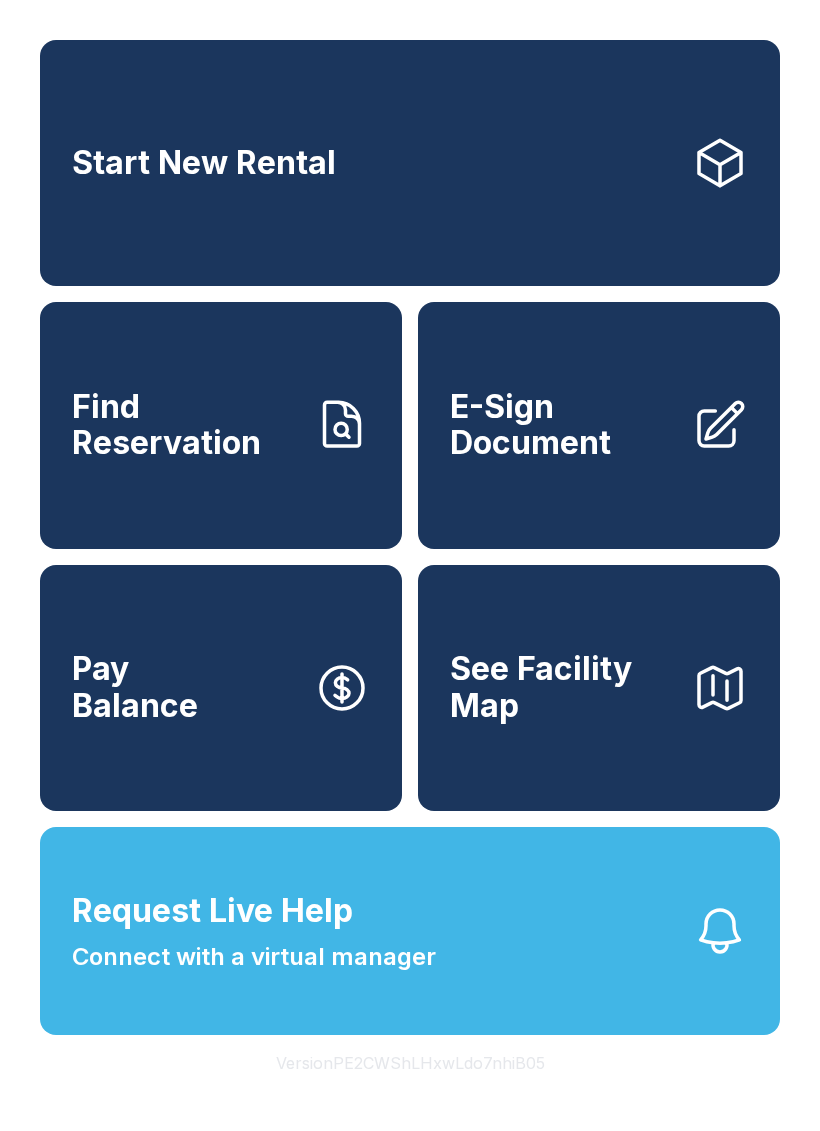 click on "Pay  Balance" at bounding box center (221, 688) 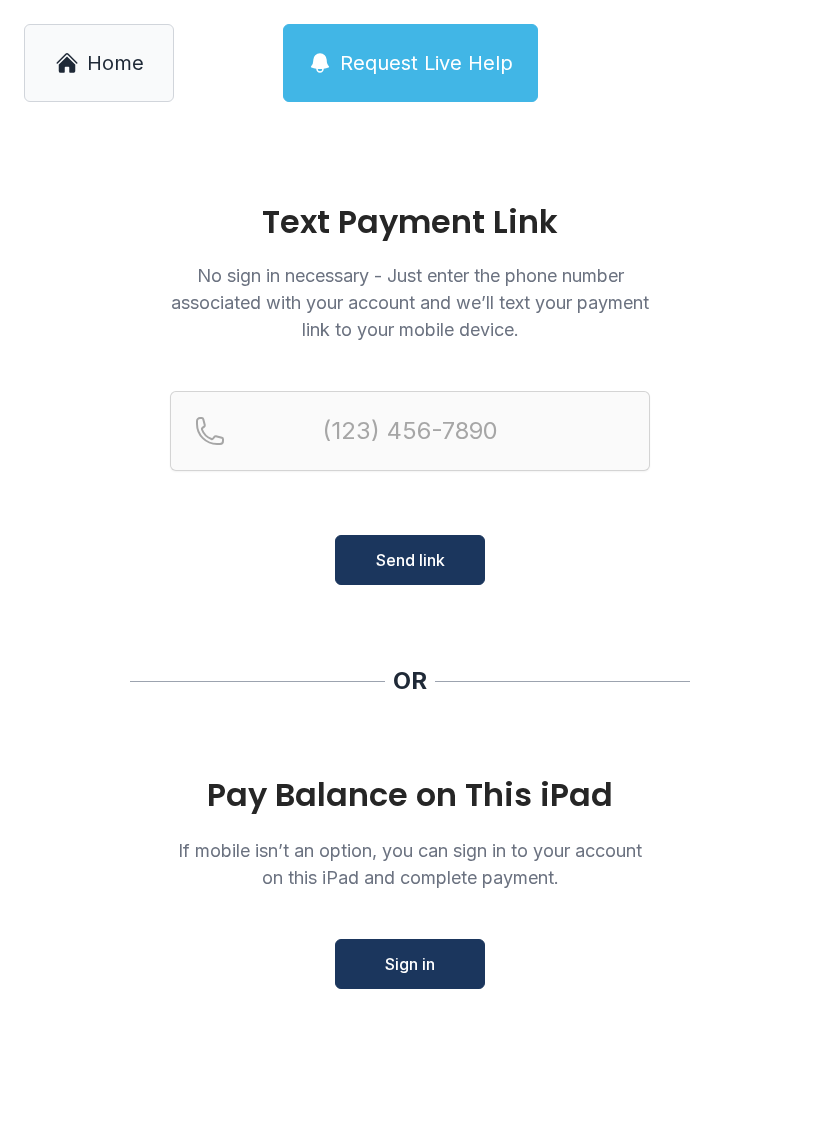 click on "Sign in" at bounding box center (410, 964) 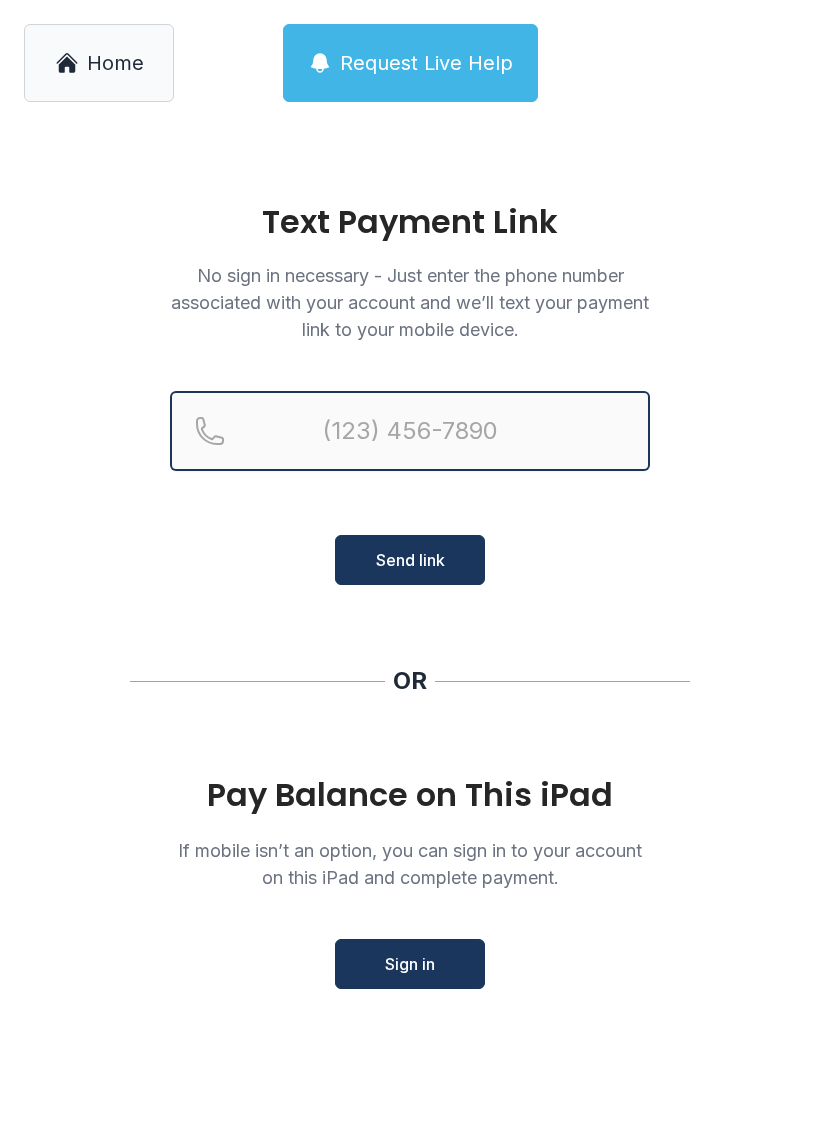 click at bounding box center (410, 431) 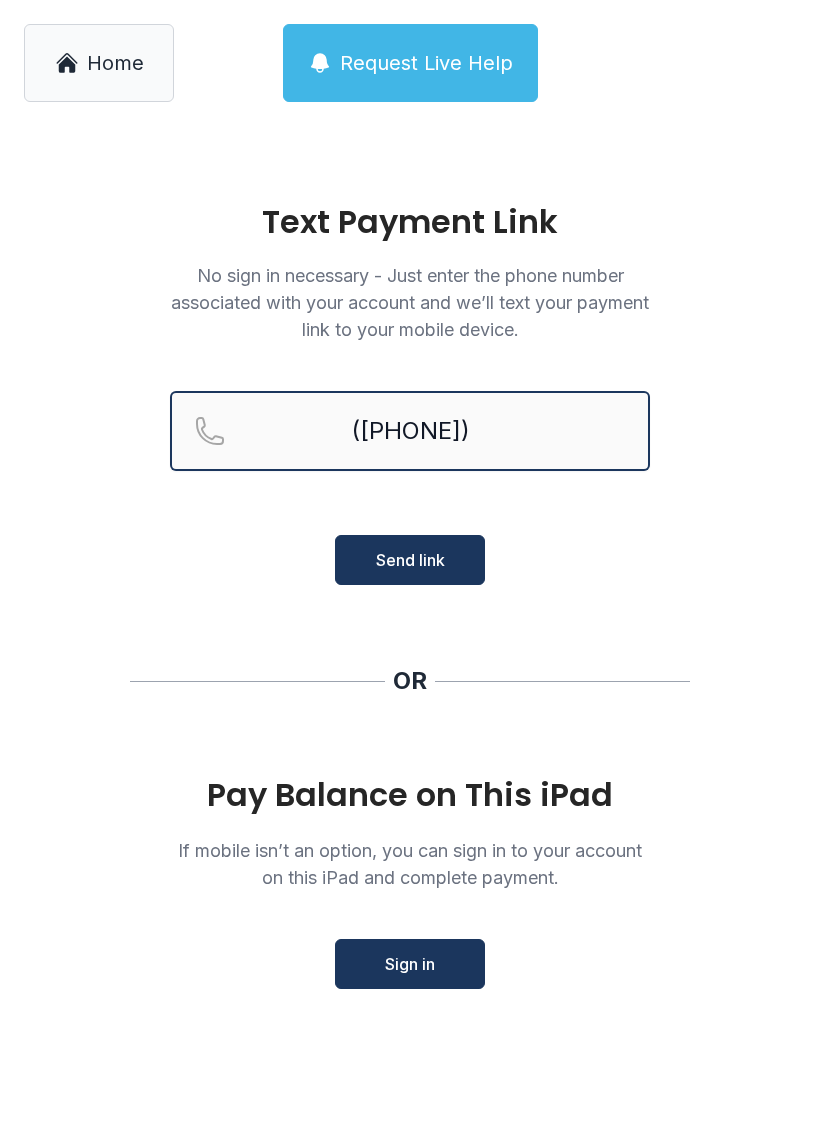 type on "([PHONE])" 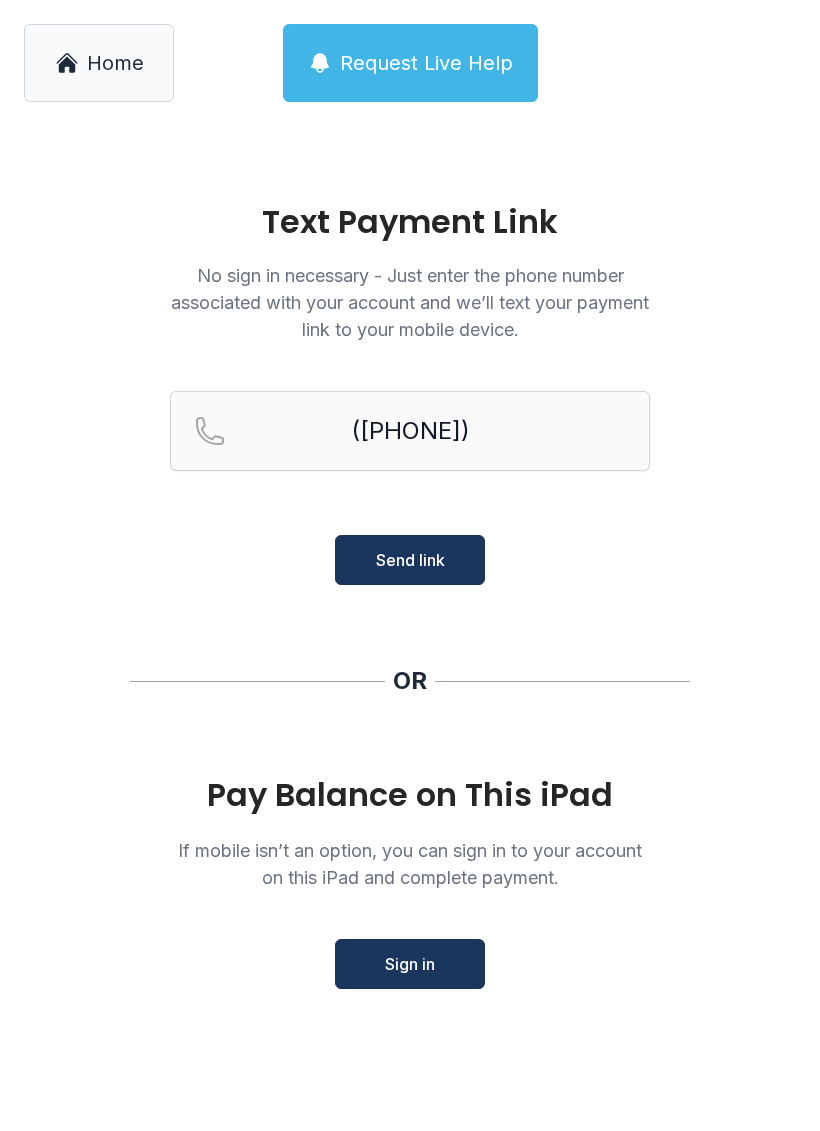 click on "Send link" at bounding box center (410, 560) 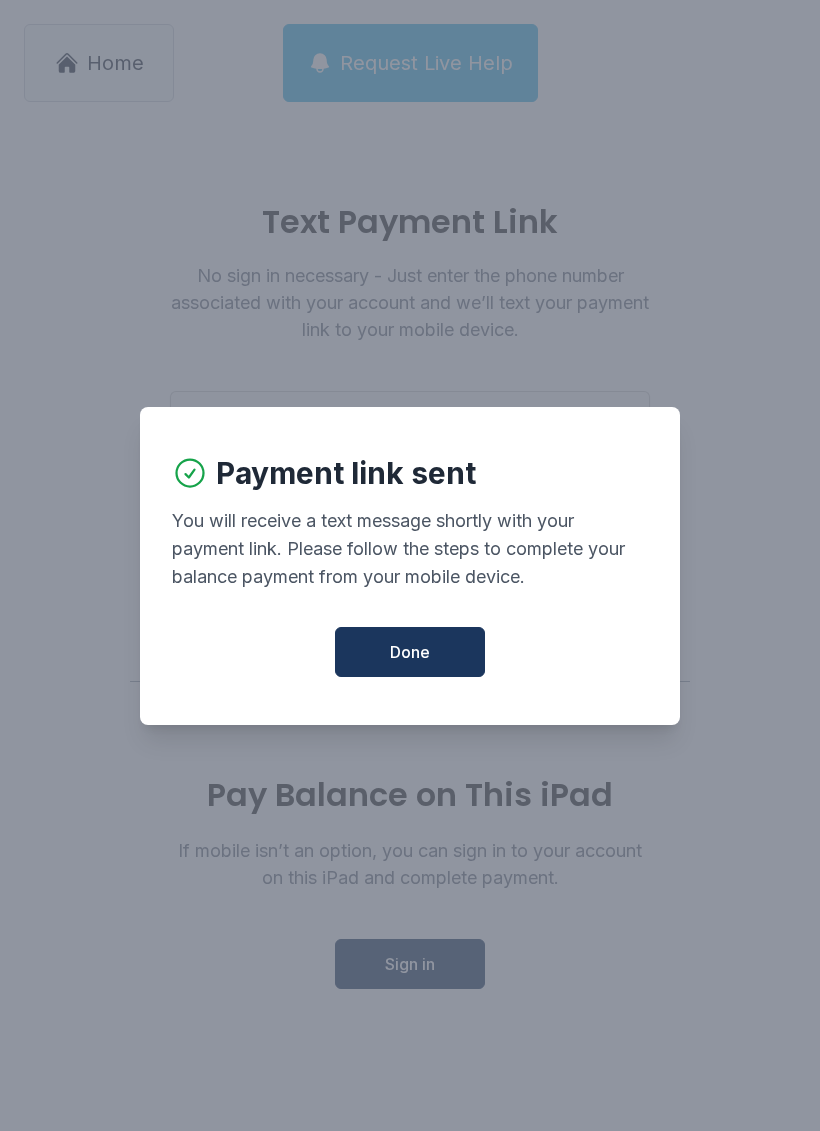click on "Done" at bounding box center (410, 652) 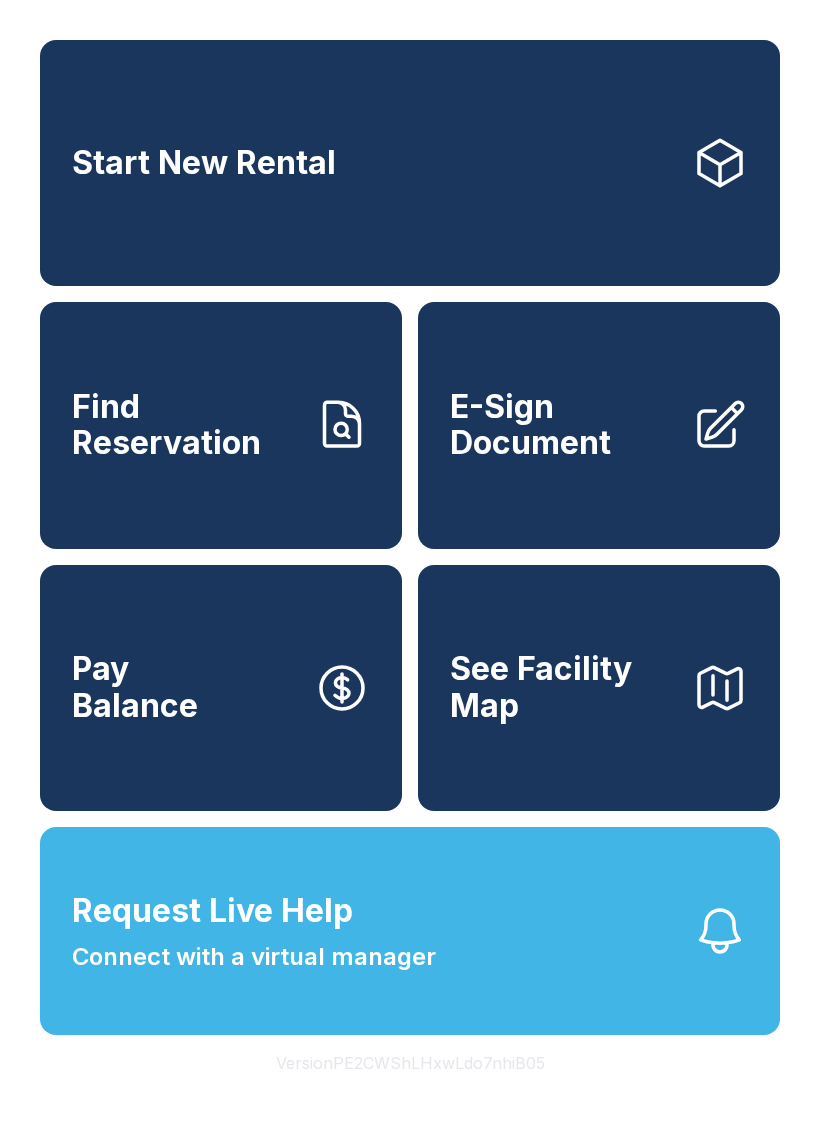 click on "Pay  Balance" at bounding box center [135, 687] 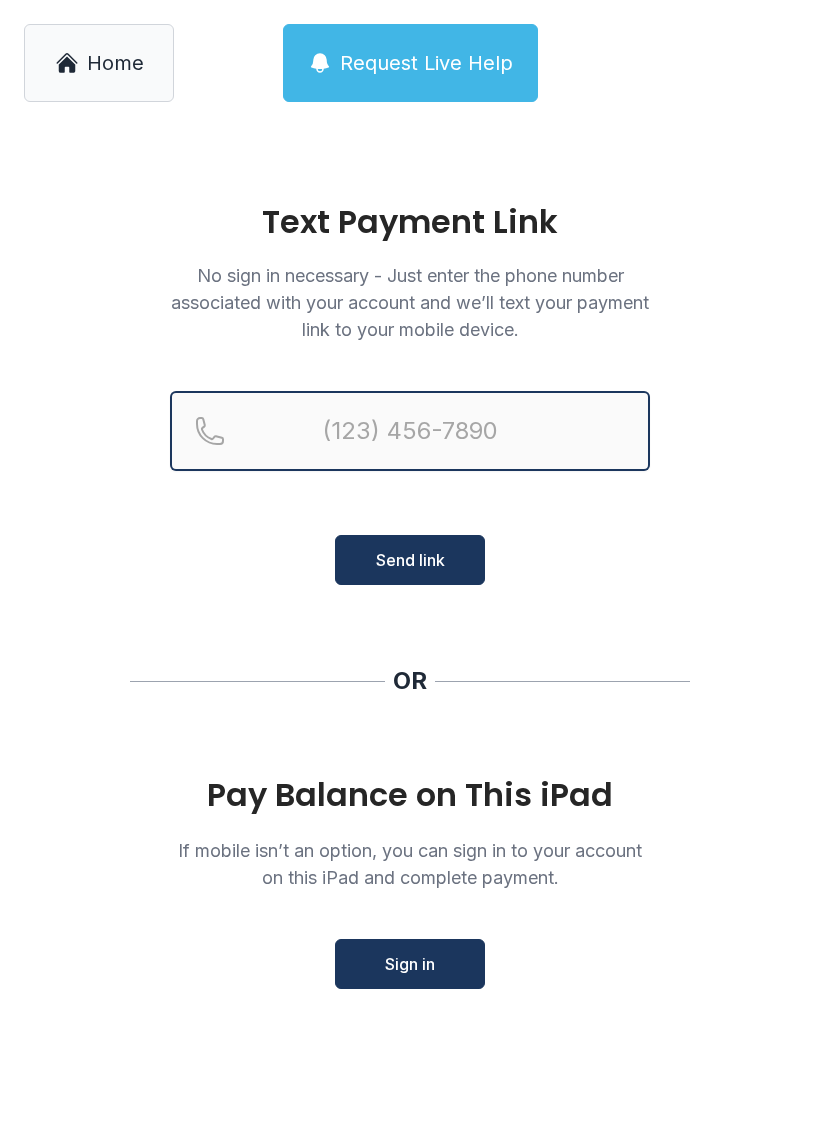 click at bounding box center (410, 431) 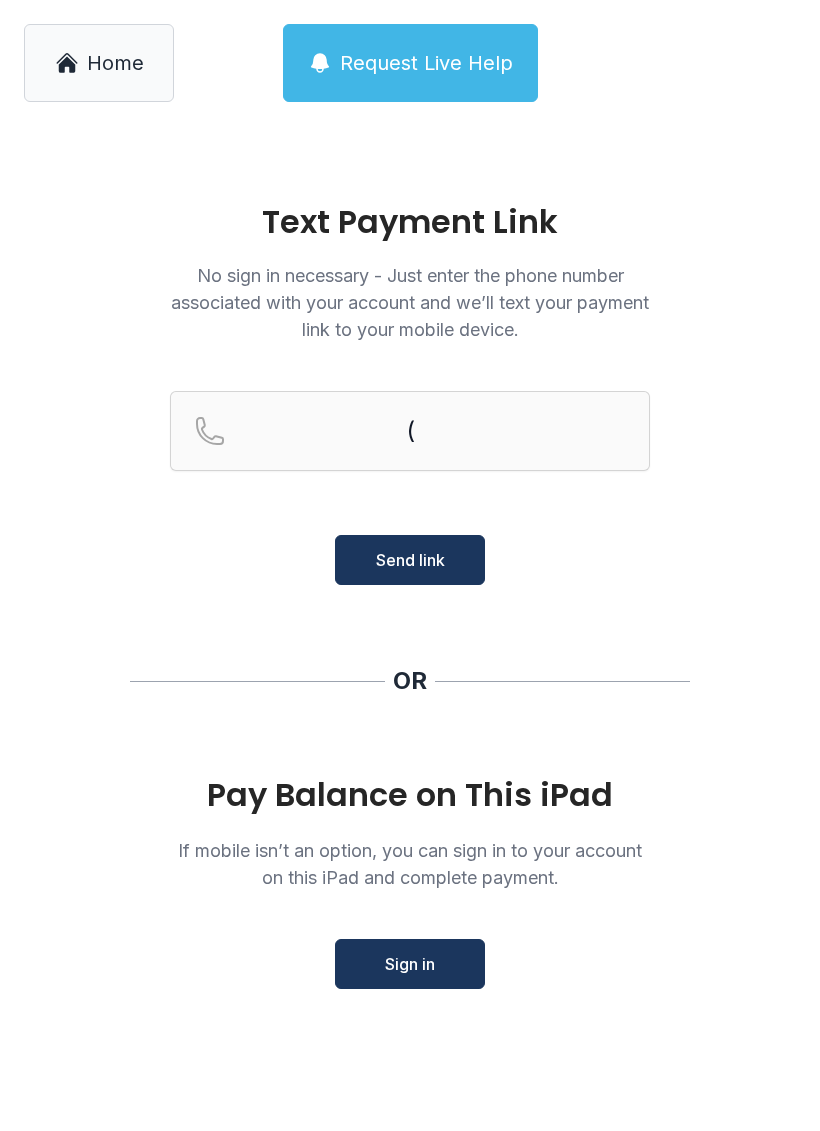 click on "Text Payment Link No sign in necessary - Just enter the phone number associated with your account and we’ll text your payment link to your mobile device. ( Send link OR Pay Balance on This iPad If mobile isn’t an option, you can sign in to your account on this iPad and complete payment. Sign in" at bounding box center [410, 628] 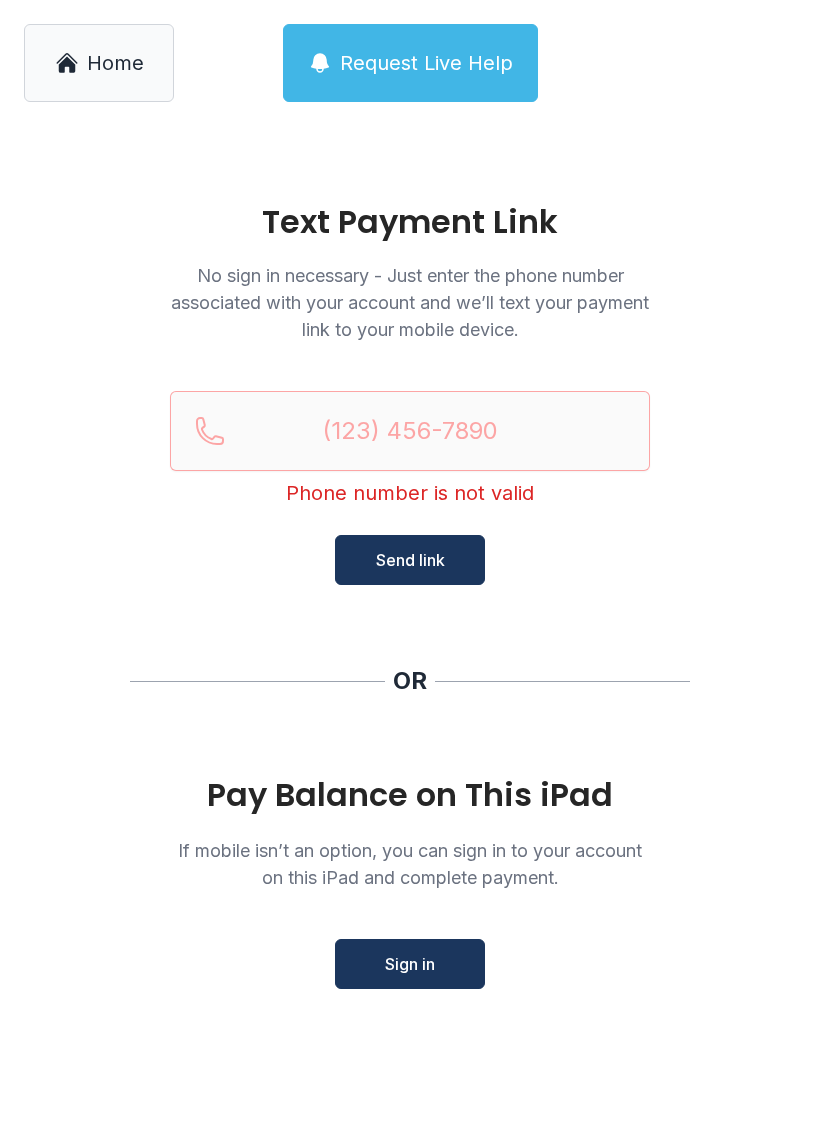 click on "Sign in" at bounding box center (410, 964) 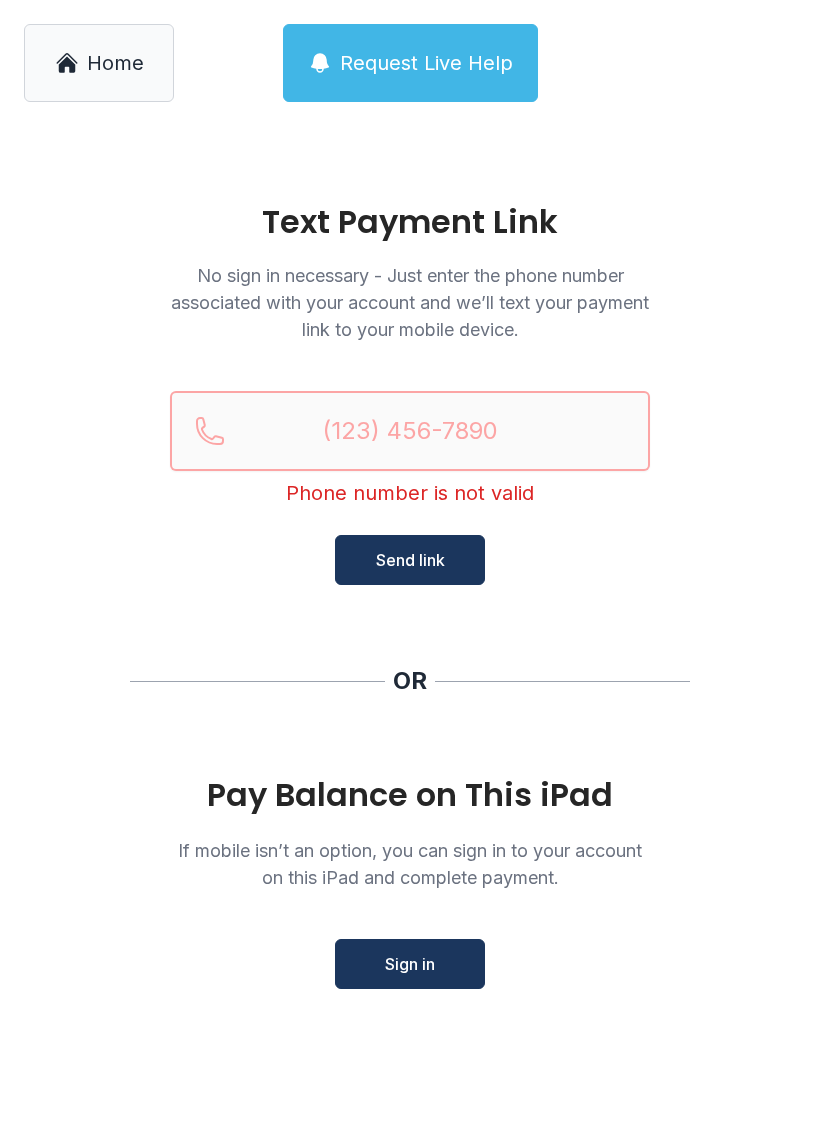 click at bounding box center (410, 431) 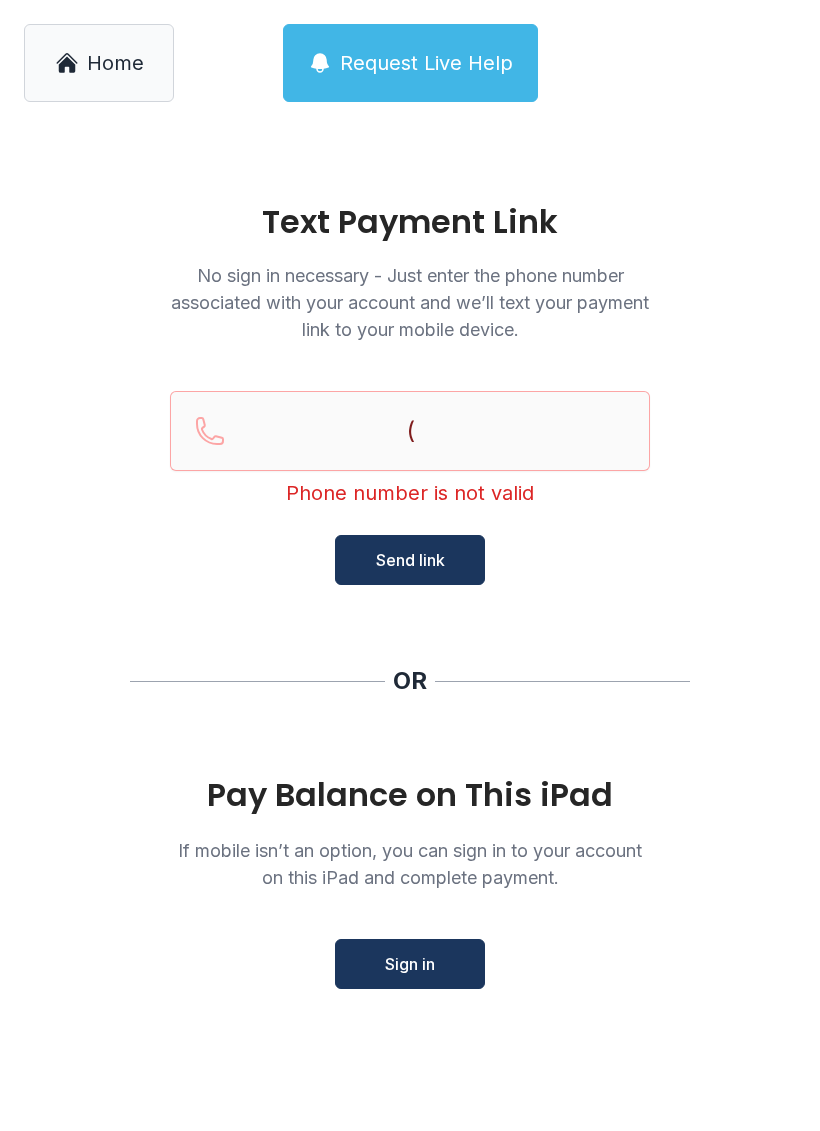 click on "Text Payment Link No sign in necessary - Just enter the phone number associated with your account and we’ll text your payment link to your mobile device. ( [PHONE] is not valid Send link OR Pay Balance on This iPad If mobile isn’t an option, you can sign in to your account on this iPad and complete payment. Sign in" at bounding box center (410, 628) 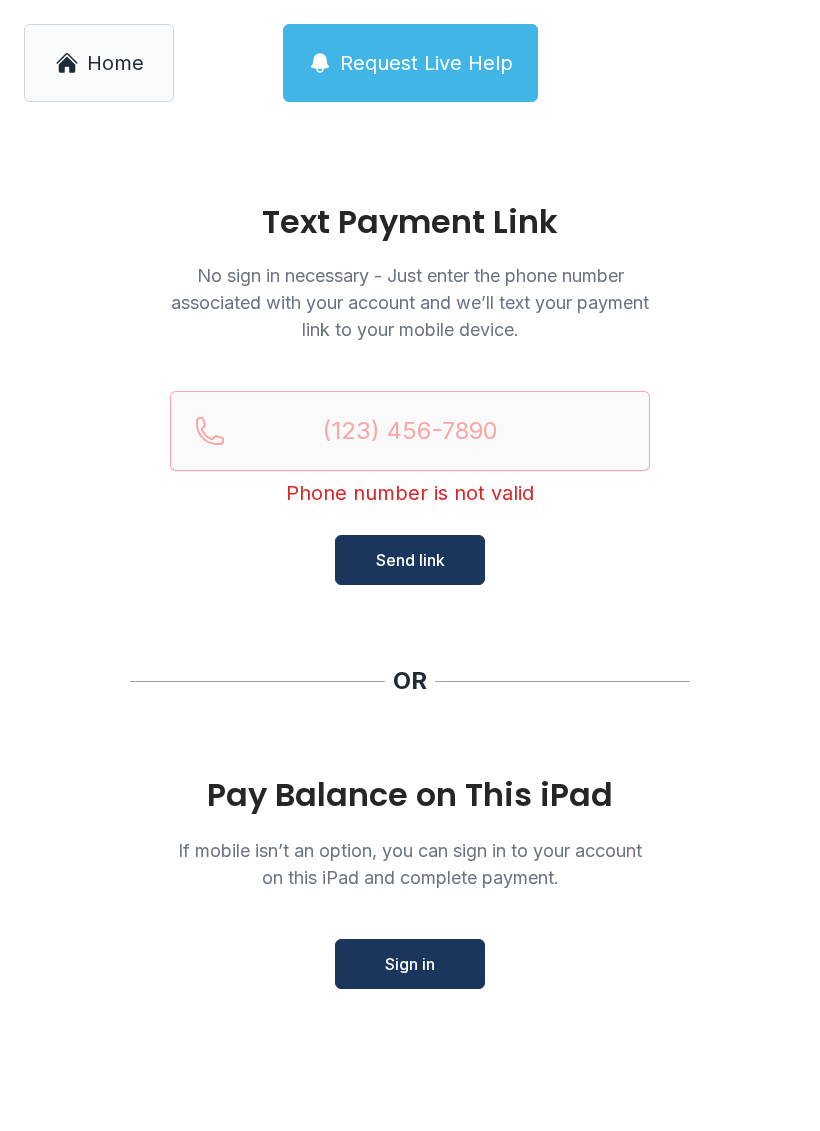 click on "Home" at bounding box center [99, 63] 